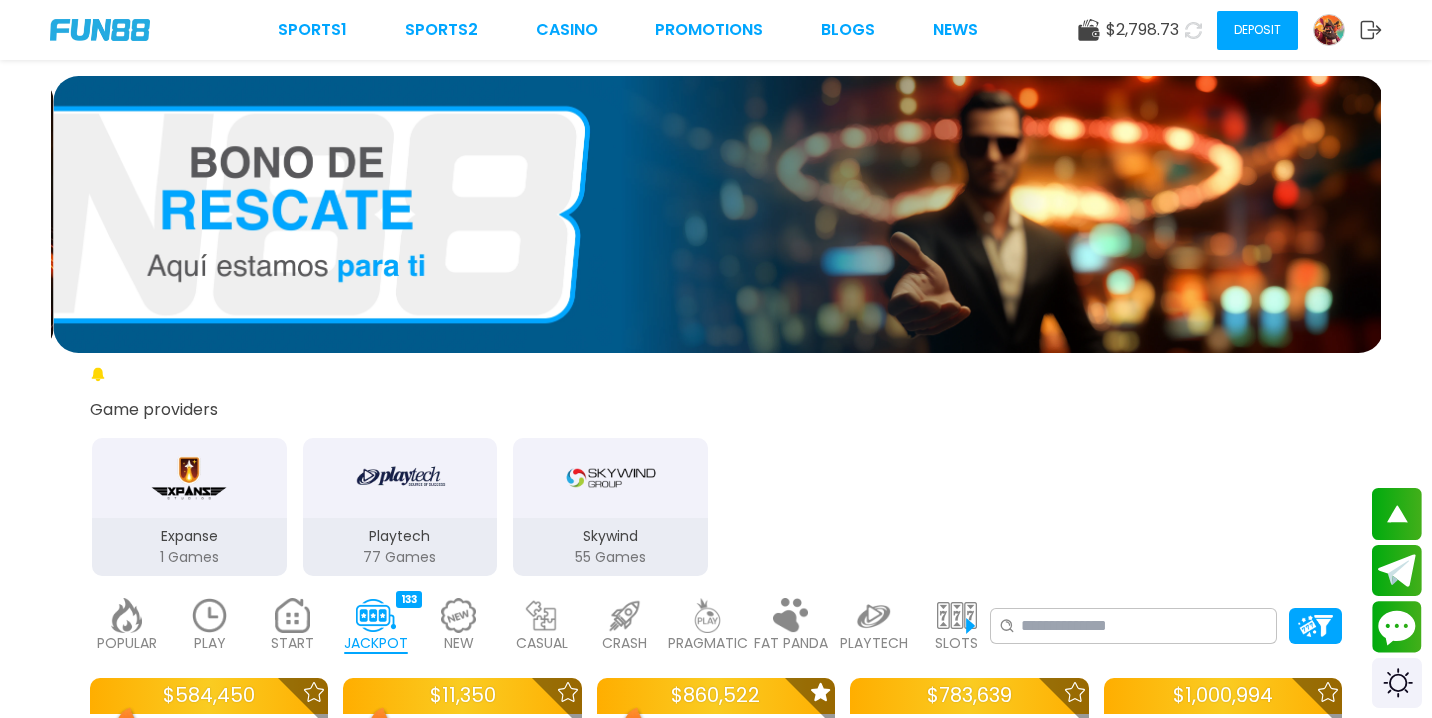 scroll, scrollTop: 3305, scrollLeft: 0, axis: vertical 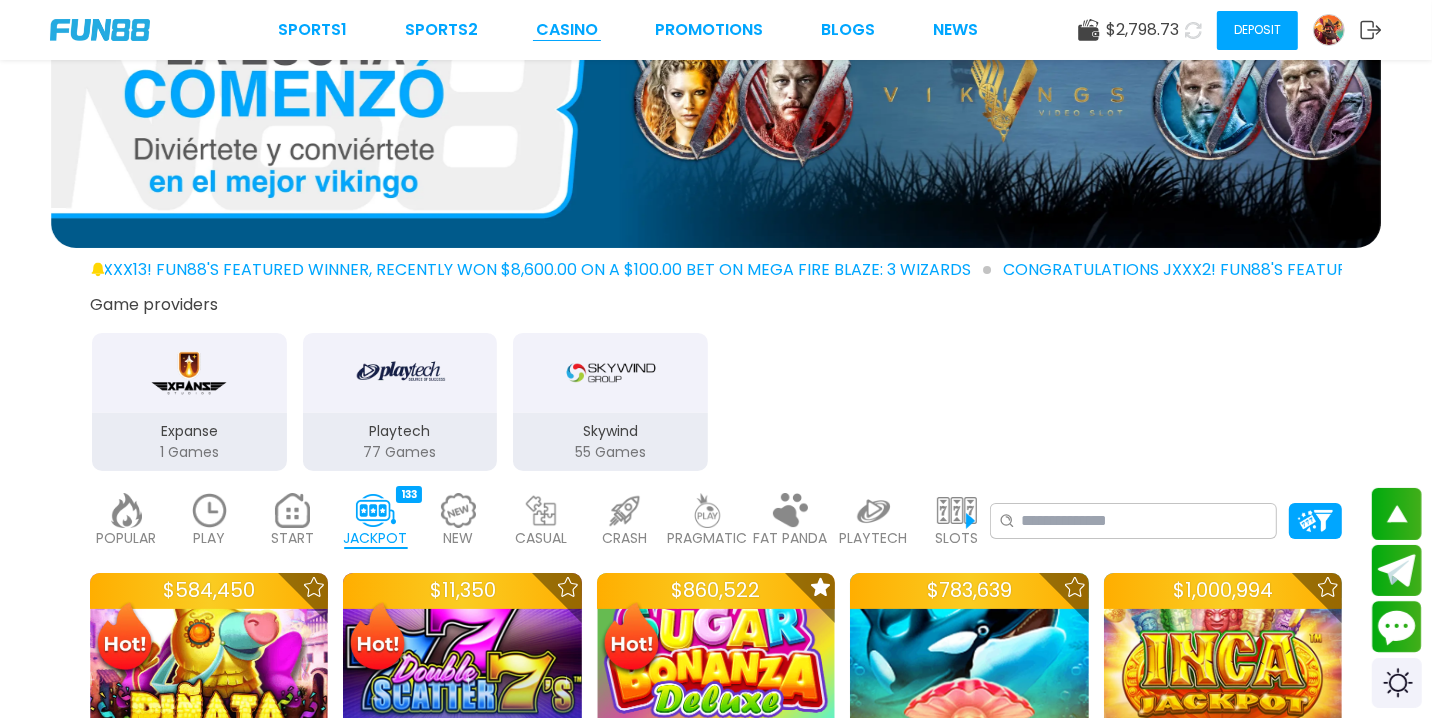 click on "CASINO" at bounding box center [567, 29] 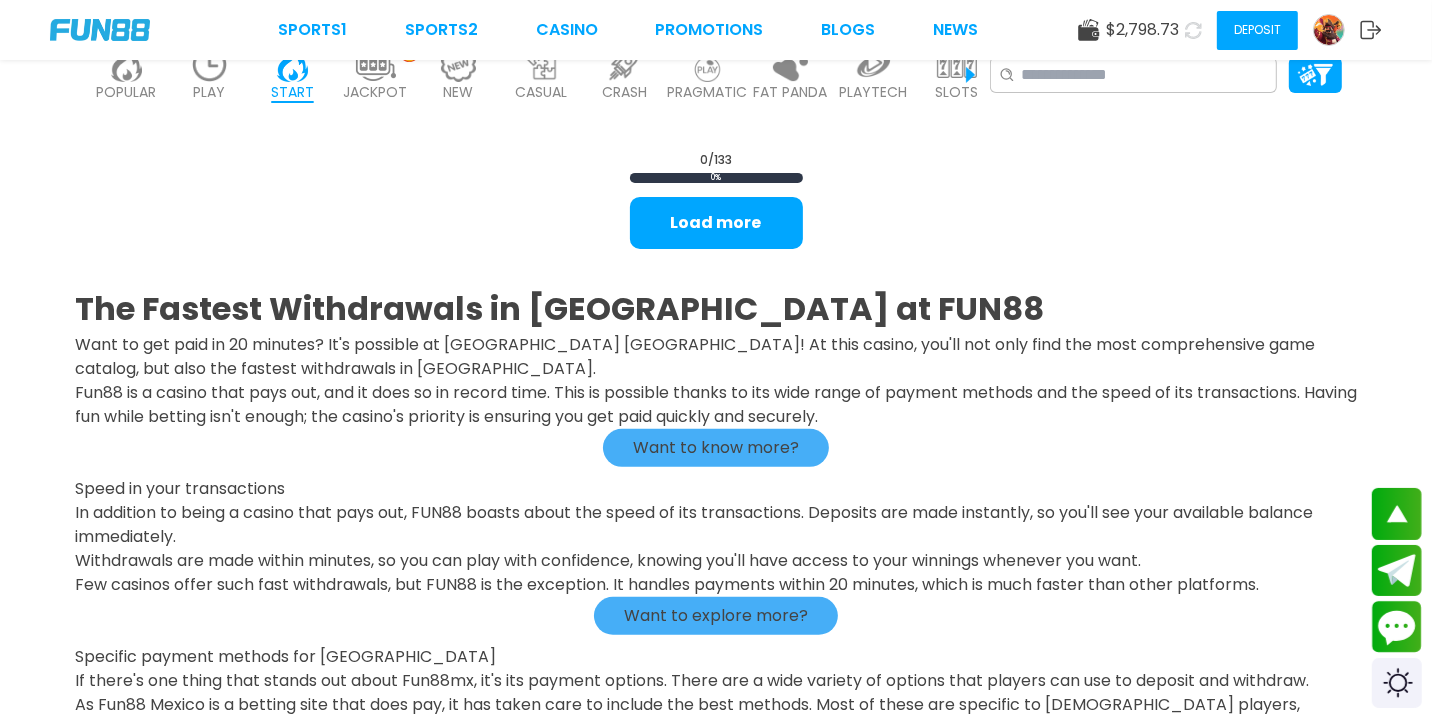 scroll, scrollTop: 474, scrollLeft: 0, axis: vertical 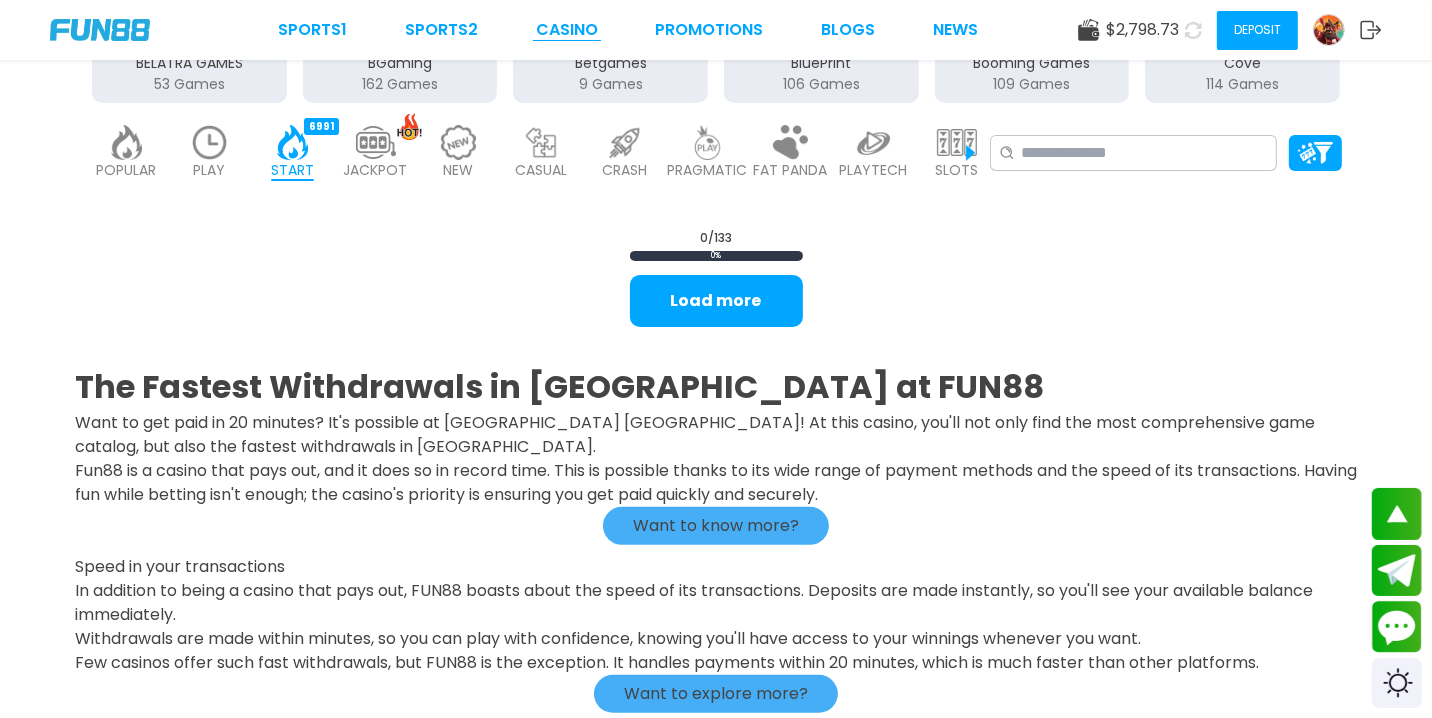 click on "CASINO" at bounding box center [567, 29] 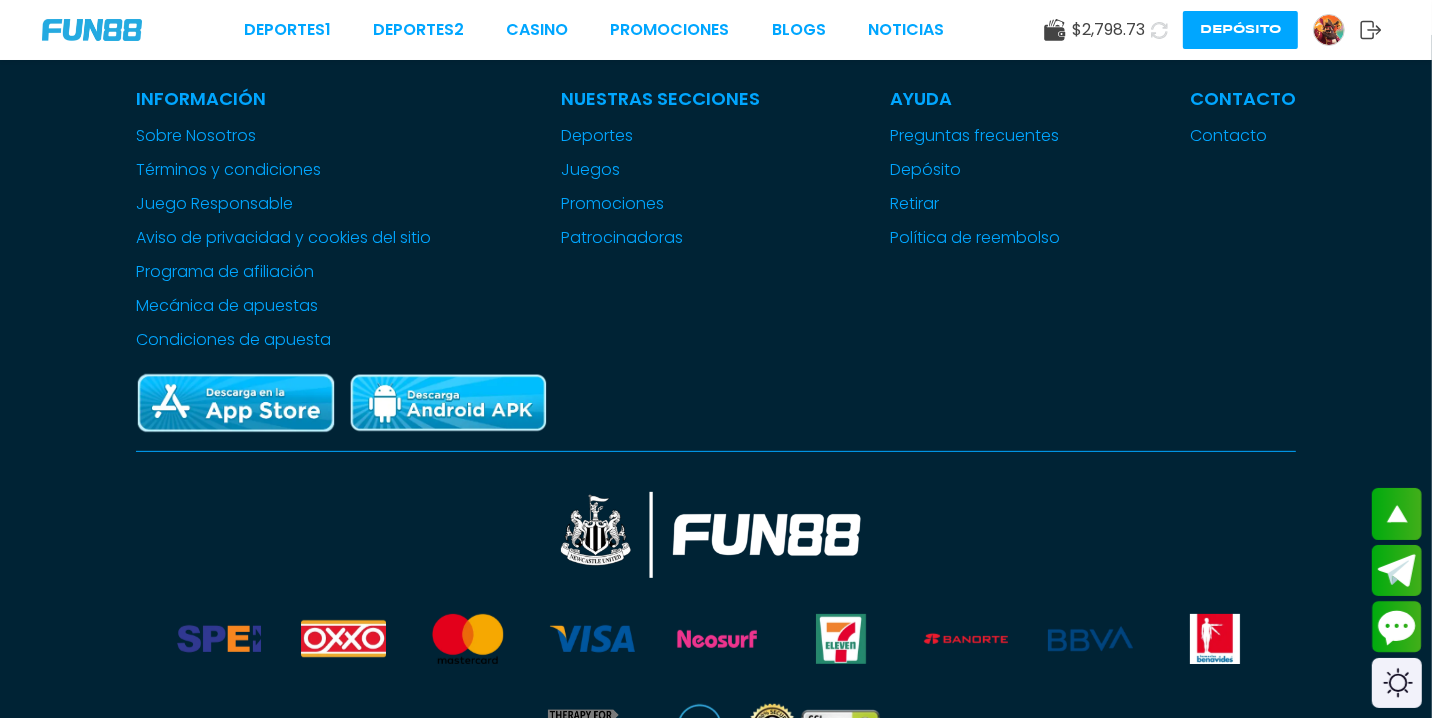 scroll, scrollTop: 474, scrollLeft: 0, axis: vertical 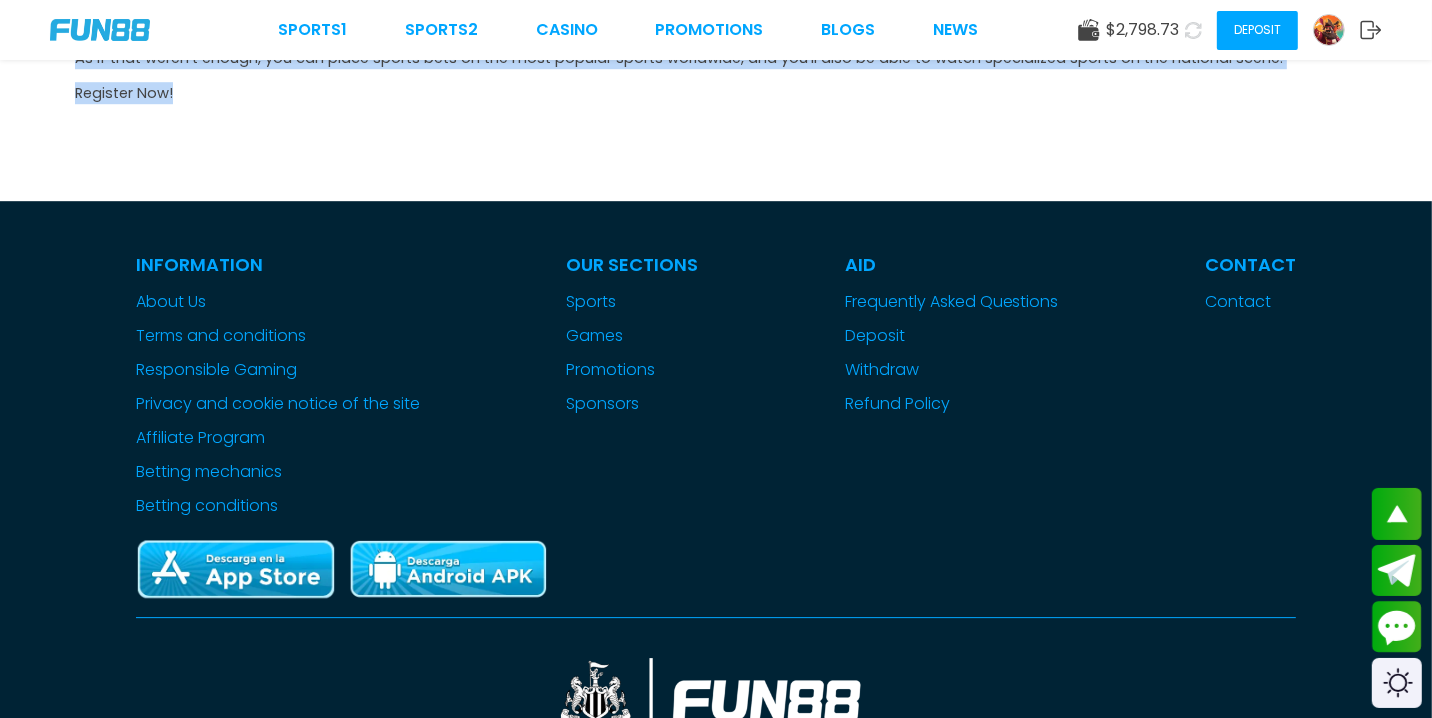 drag, startPoint x: 82, startPoint y: 241, endPoint x: 411, endPoint y: 80, distance: 366.2813 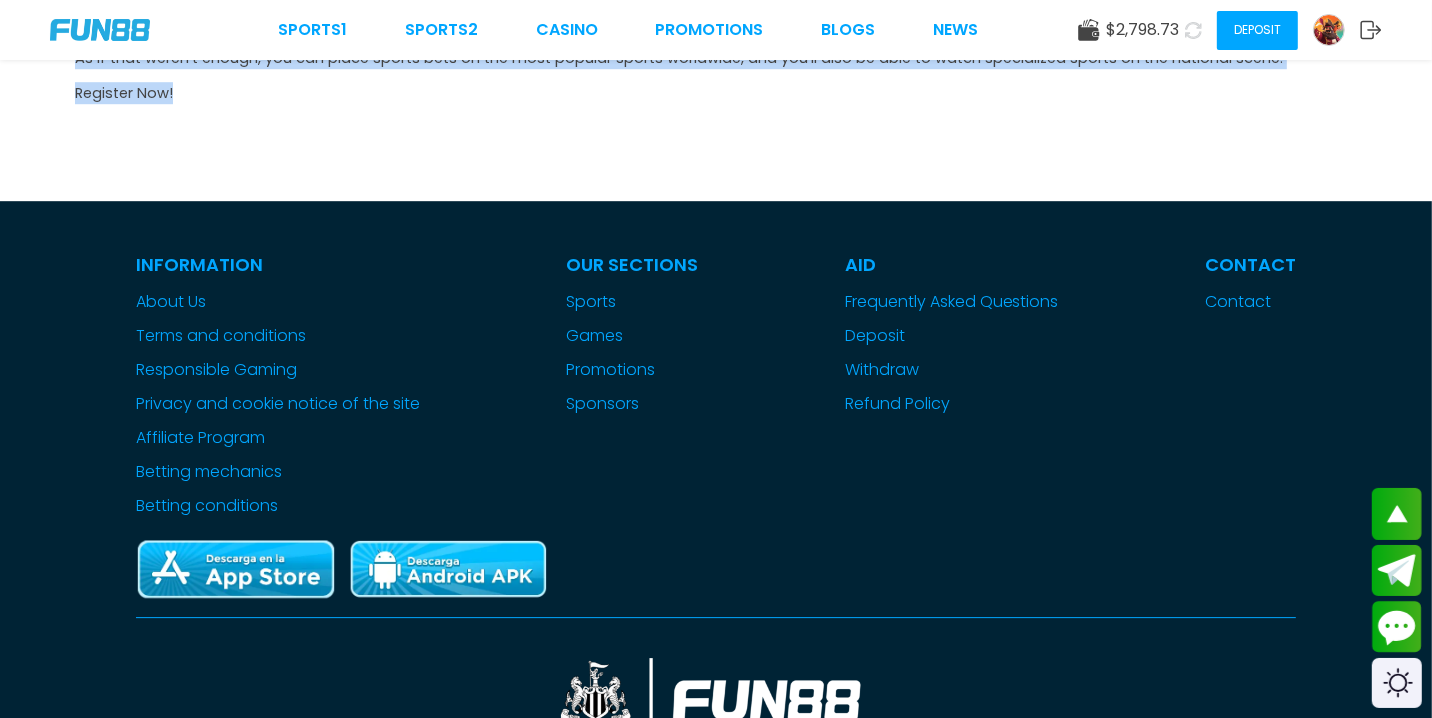 click on "Play online casino at  FUN88
If you want  to play online casino and are  looking for the ideal one for you, it's very important to consider the best options and also thoroughly review the platform you'll be playing on.
Today we introduce you to  FUN88  and tell you why it is one of the best  online casinos  .
What are casino games?
Casino games offer an entertainment experience, but they also incorporate paylines, allowing players to play for real money.
There are also no-deposit casino bonus  options  , however, these don't allow you to withdraw funds, but you'll still be able to have a good time entertaining yourself.
Options like  Caliente Casino MX  ,  Twin Lions Casino Guadalajara  , and  Jubilee Monterrey  are land-based casino options that offer support for Mexican players.
Types of casino games
The types of games are very varied; for example, at C  aliente México Casino
Playing online casinos
There are a large number of slots with different gameplay, including:
Classic slots" at bounding box center [716, -910] 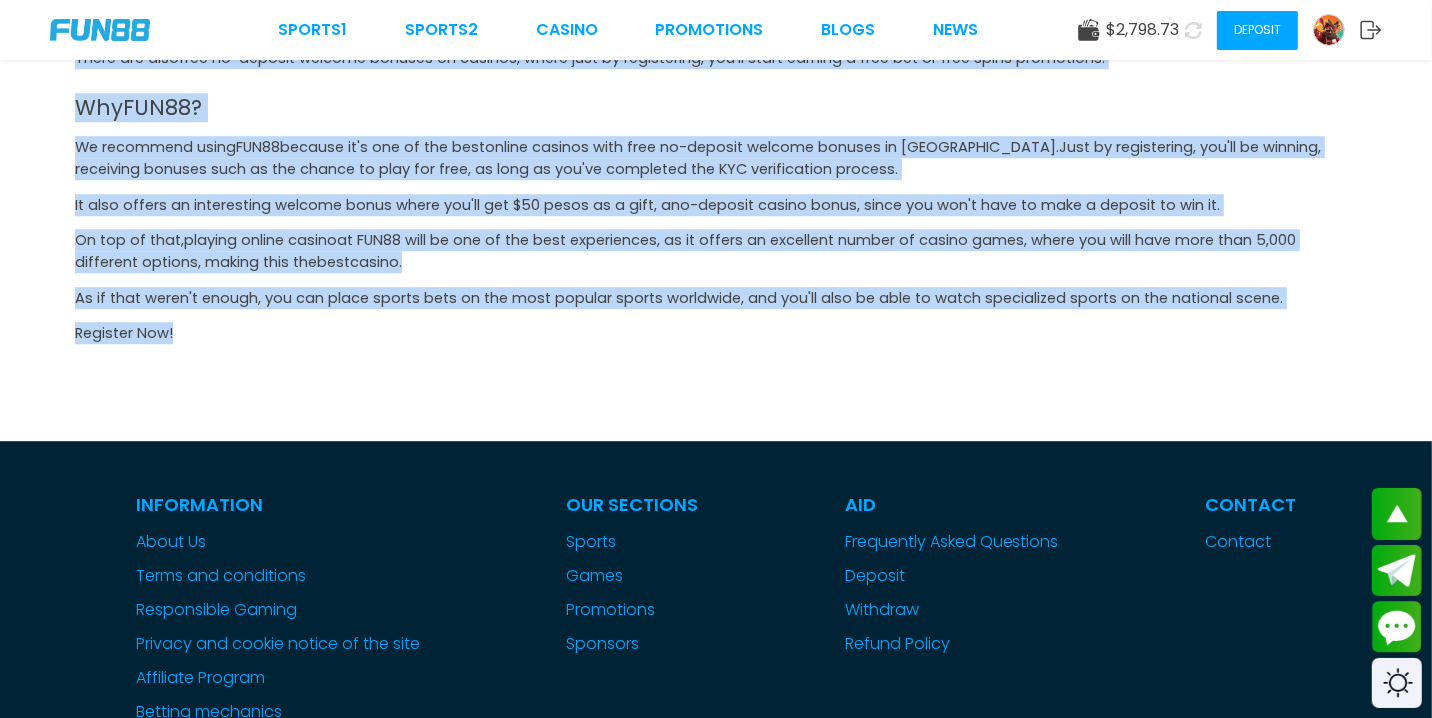 scroll, scrollTop: 4815, scrollLeft: 0, axis: vertical 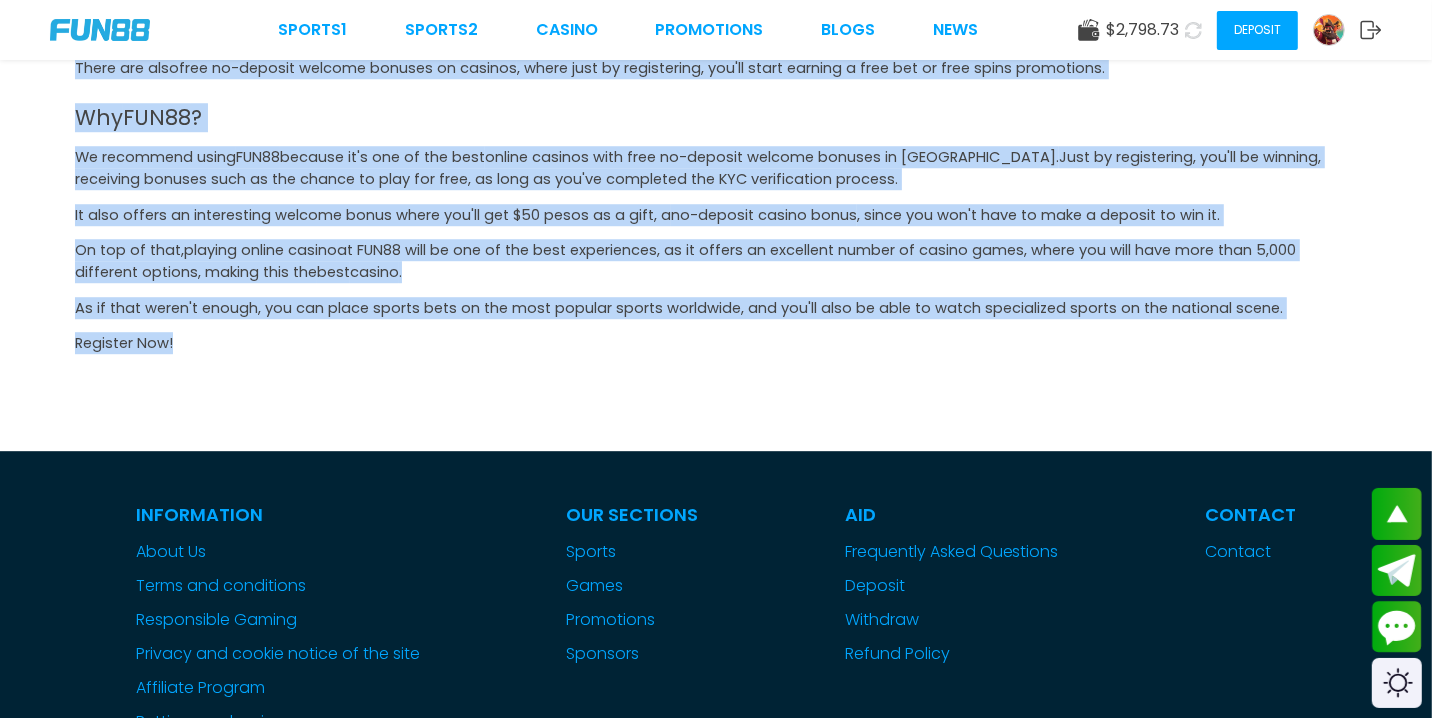 copy on "Play online casino at  FUN88
If you want  to play online casino and are  looking for the ideal one for you, it's very important to consider the best options and also thoroughly review the platform you'll be playing on.
Today we introduce you to  FUN88  and tell you why it is one of the best  online casinos  .
What are casino games?
Casino games offer an entertainment experience, but they also incorporate paylines, allowing players to play for real money.
There are also no-deposit casino bonus  options  , however, these don't allow you to withdraw funds, but you'll still be able to have a good time entertaining yourself.
Options like  Caliente Casino MX  ,  Twin Lions Casino Guadalajara  , and  Jubilee Monterrey  are land-based casino options that offer support for Mexican players.
Types of casino games
The types of games are very varied; for example, at C  aliente México Casino  you can find the typical slot machines found in physical casinos, but online options currently offer a greater ..." 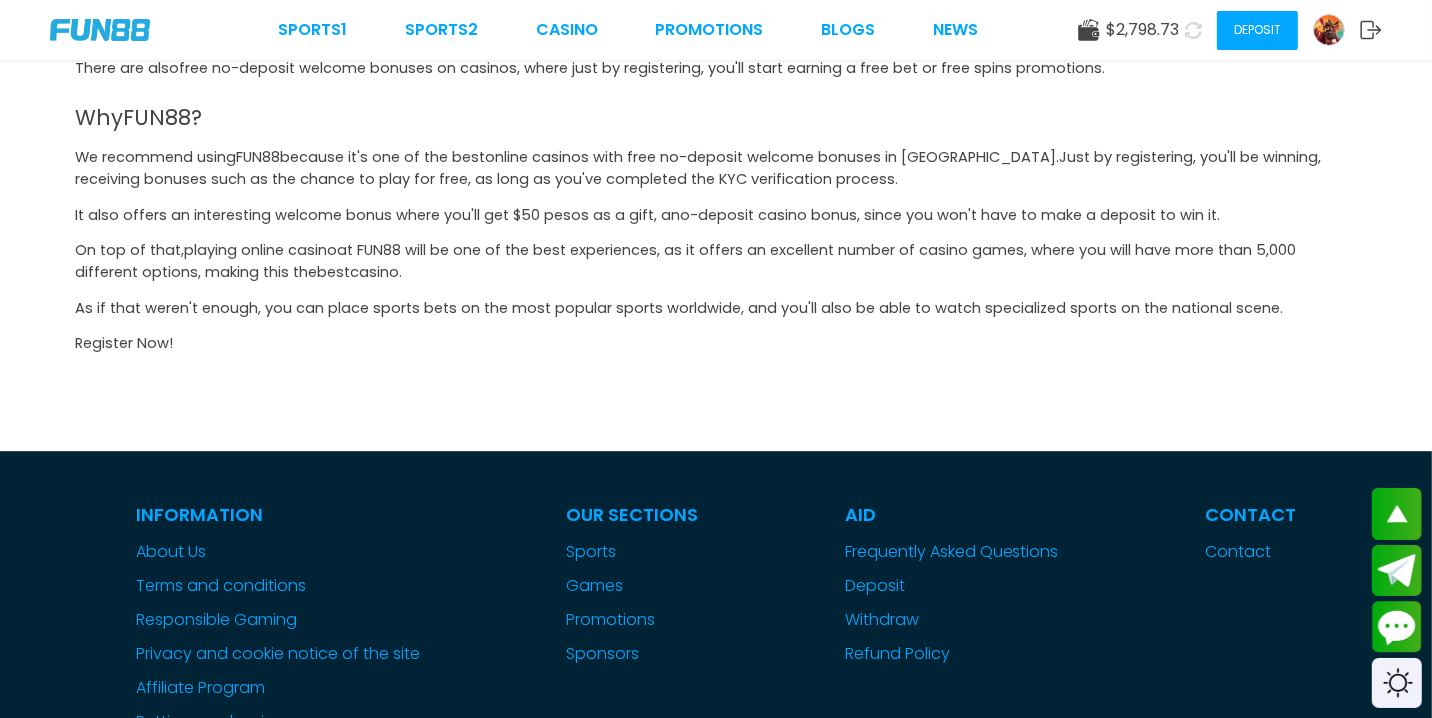 click on "CONGRATULATIONS cxxx5! FUN88'S FEATURED WINNER, RECENTLY WON $12,500.00 ON A $12.50 BET ON Blue Wizard / FIREBLAZE CONGRATULATIONS poxxx13! FUN88'S FEATURED WINNER, RECENTLY WON $8,600.00 ON A $100.00 BET ON Mega Fire Blaze: 3 Wizards CONGRATULATIONS jxxx2! FUN88'S FEATURED WINNER, RECENTLY WON $5,215.00 ON AN $87,500 BET ON Blue Wizard / FIREBLAZE Game providers FURTHER 3Oaks 76    Games Aspect 1    Games Atomic 41    Games BELATRA GAMES 53    Games BGaming 162    Games Betgames 9    Games BluePrint 106    Games Booming Games 109    Games Cove 114    Games EVOPLAY 211    Games Endorphin 168    Games Everymatrix 130    Games Evolution 339    Games Expanse 47    Games Ezugi 95    Games FC 45    Games GameArt 87    Games Games Global 79    Games GamoMat 192    Games Habanero 207    Games Hacksaw 458    Games iMoon 3    Games InBet 434    Games IndigoMagic 53    Games JiLi 168    Games Kalamba 111    Games Kiron 27    Games MICRO GAMING 326    Games MPlay 20    Games NAGA 47    Games Netent 93    Games One Touch" at bounding box center (716, -2144) 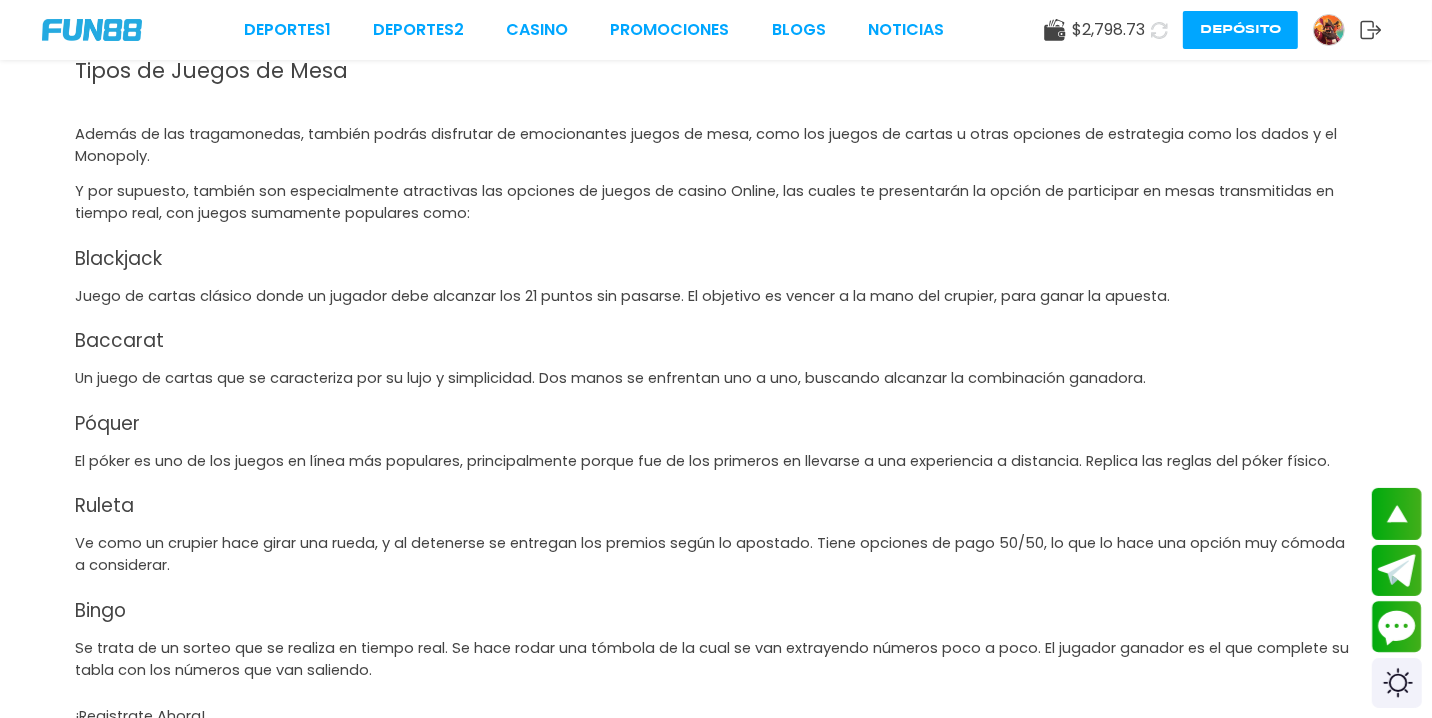 scroll, scrollTop: 4096, scrollLeft: 0, axis: vertical 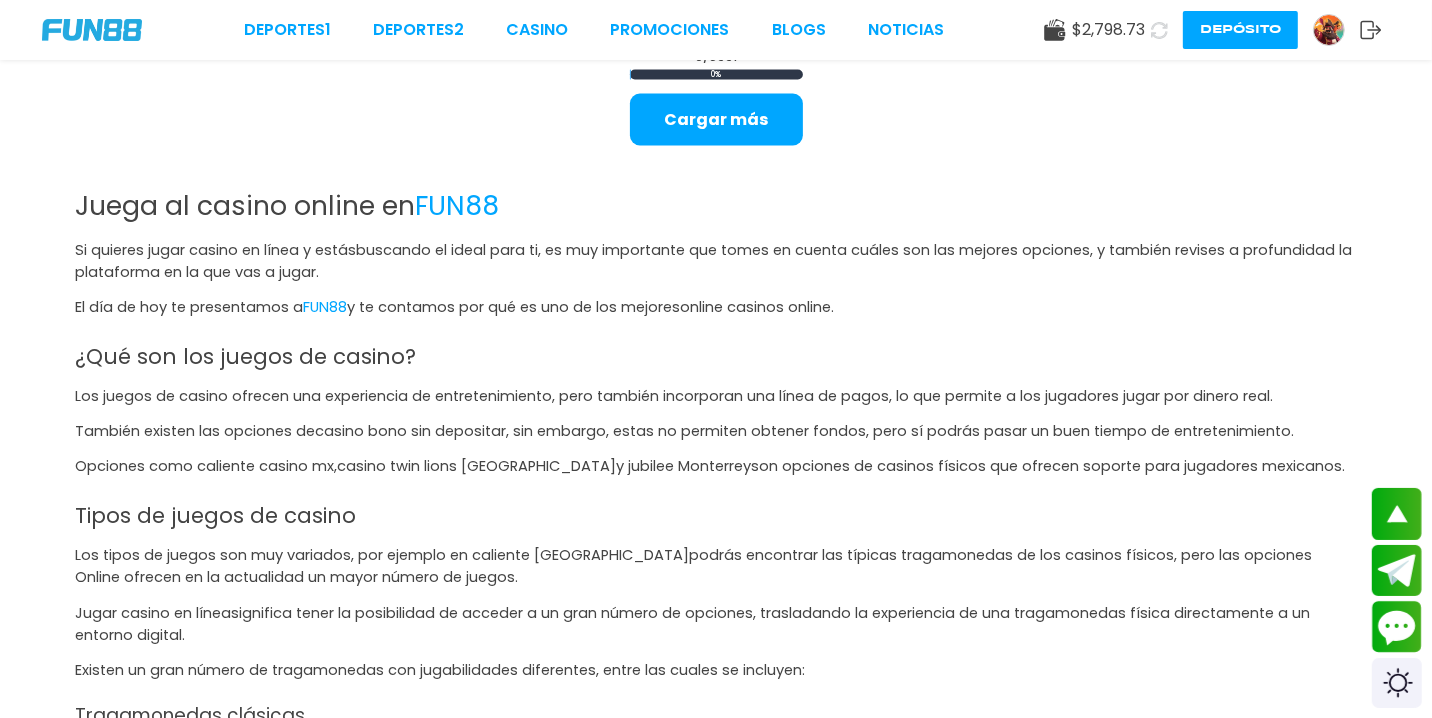 click on "Juega al casino online en" at bounding box center [245, 205] 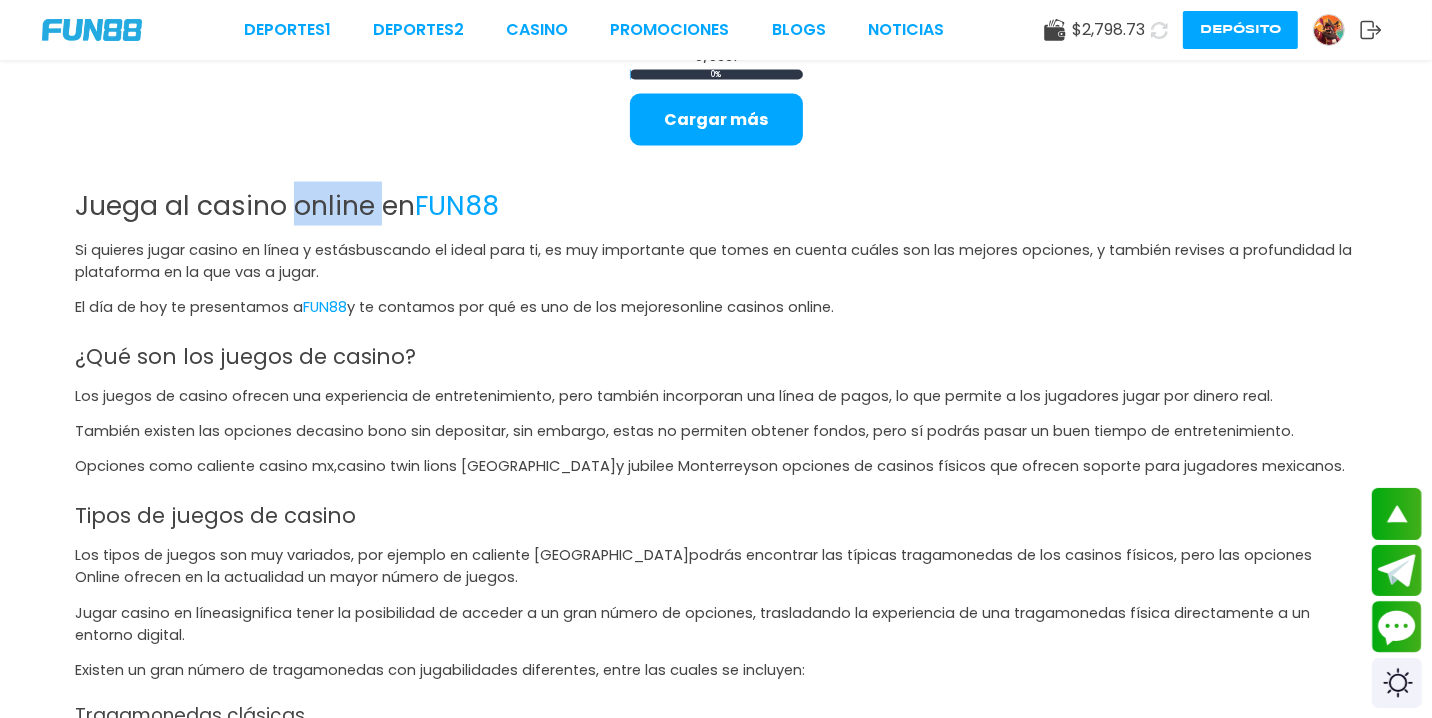 click on "Juega al casino online en" at bounding box center (245, 205) 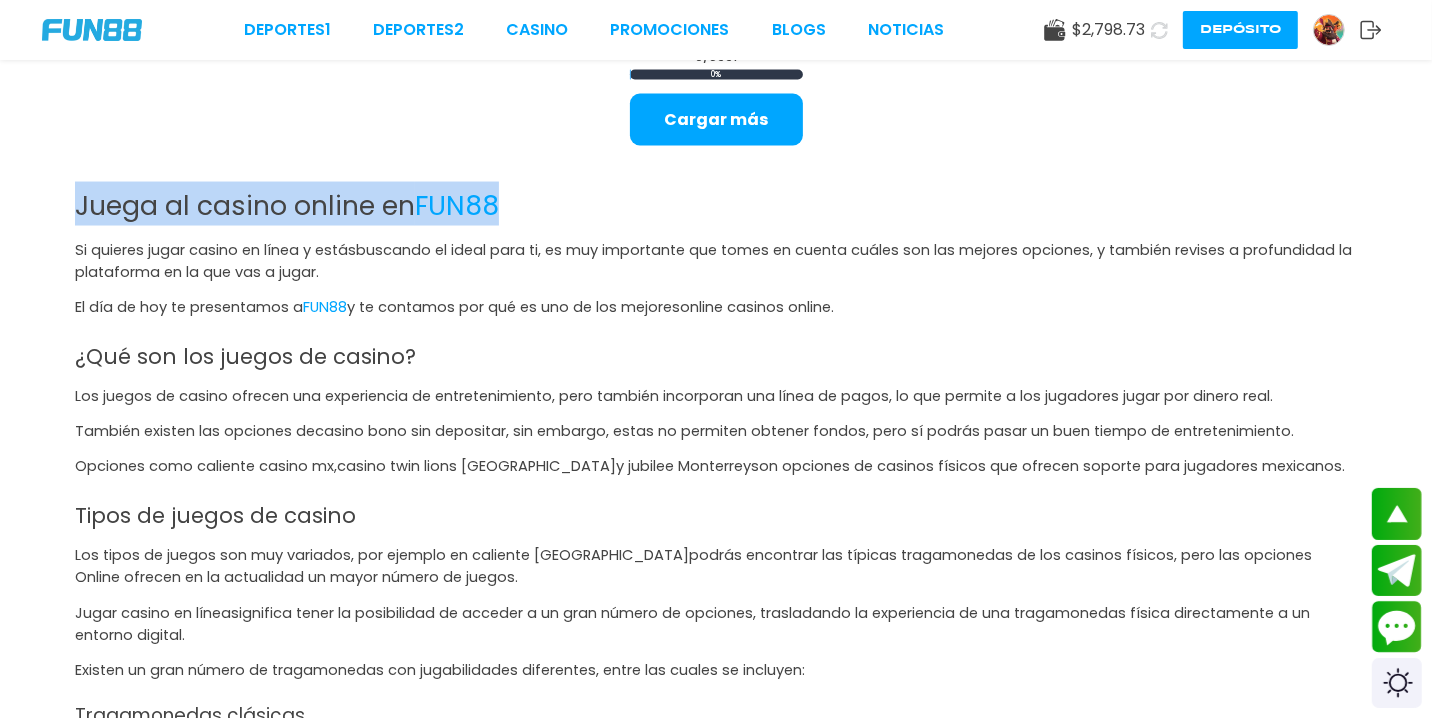 click on "Juega al casino online en" at bounding box center (245, 205) 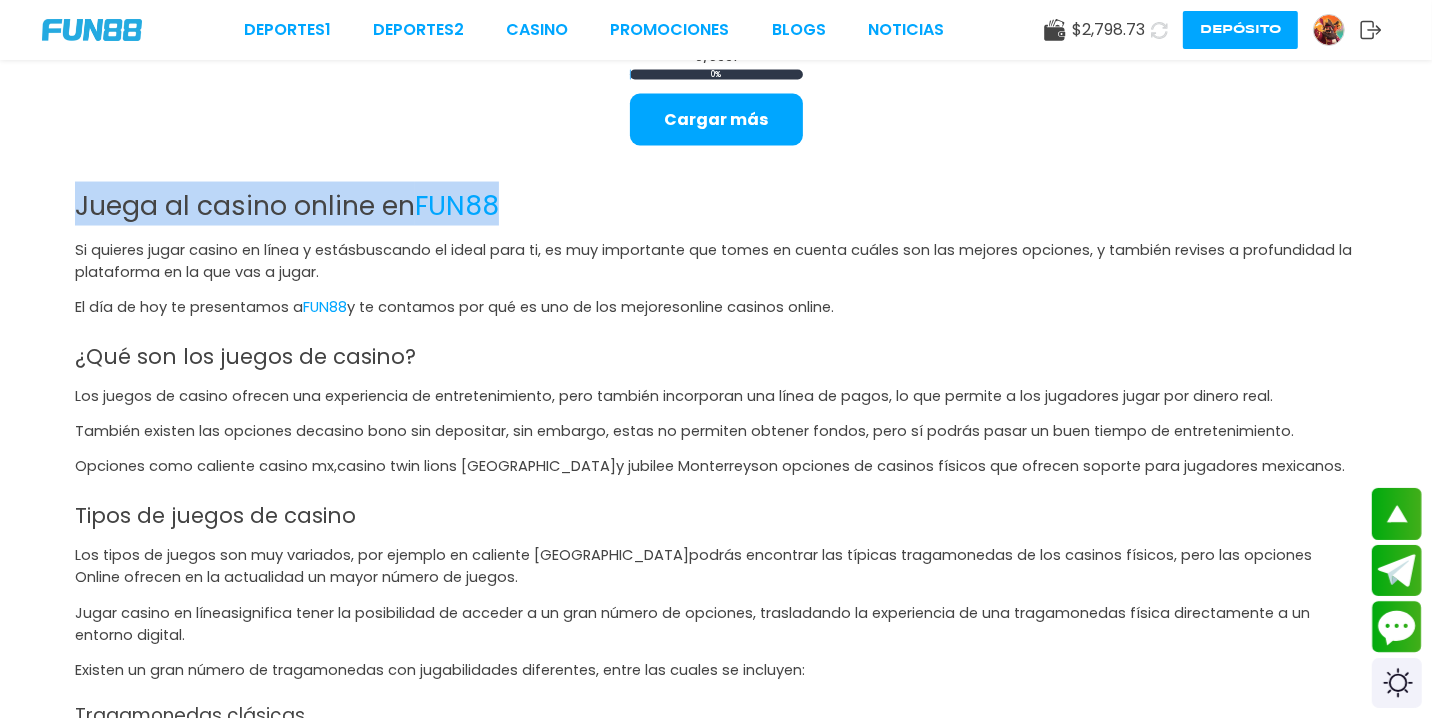 drag, startPoint x: 342, startPoint y: 271, endPoint x: 67, endPoint y: 253, distance: 275.58847 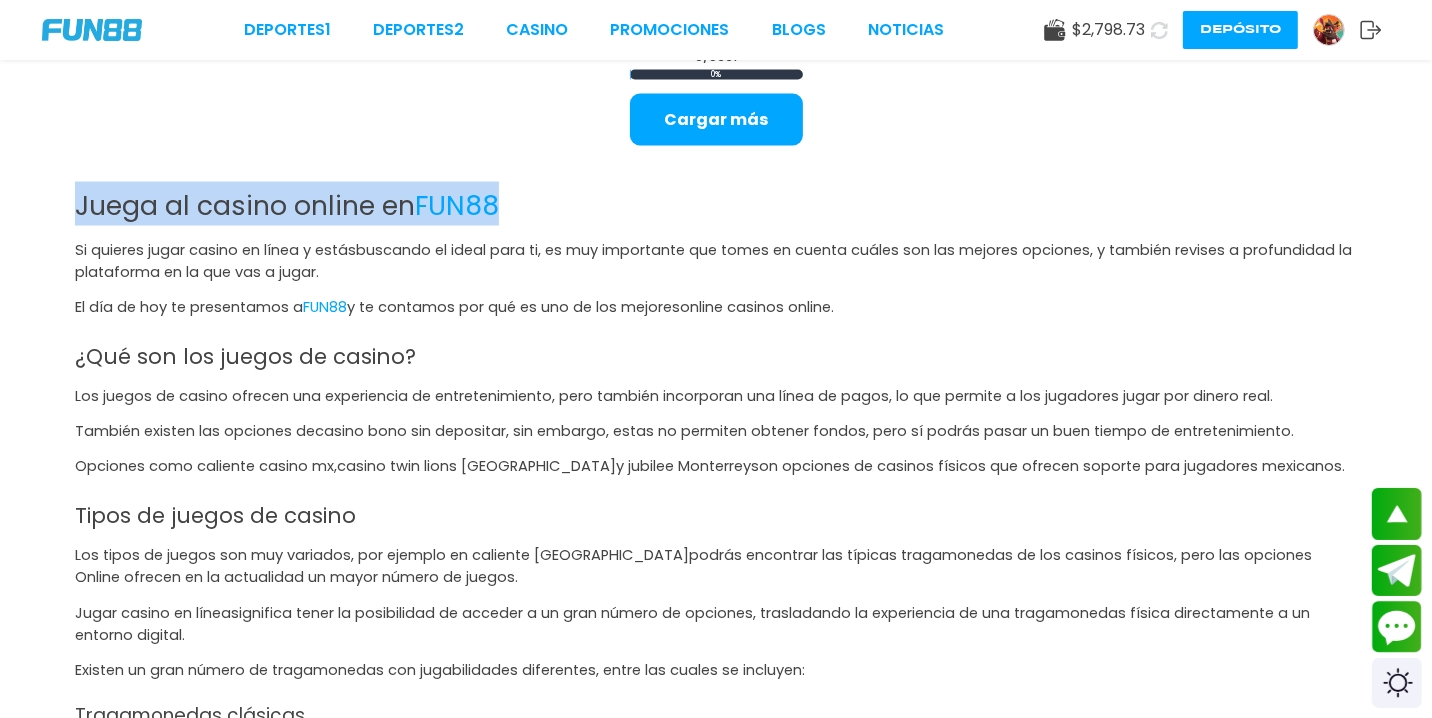 click on "Juega al casino online en  FUN88
Si quieres   jugar casino en línea y estás  buscando el ideal para ti, es muy importante que tomes en cuenta cuáles son las mejores opciones, y también revises a profundidad la plataforma en la que vas a jugar.
El día de hoy te presentamos a  FUN88  y te contamos por qué es uno de los mejores  online casinos online .
¿Qué son los juegos de casino?
Los juegos de casino ofrecen una experiencia de entretenimiento, pero también incorporan una línea de pagos, lo que permite a los jugadores jugar por dinero real.
También existen las opciones de  casino bono sin depositar , sin embargo, estas no permiten obtener fondos, pero sí podrás pasar un buen tiempo de entretenimiento.
Opciones como c aliente casino mx ,  casino twin lions Guadalajara  y j ubilee Monterrey  son opciones de casinos físicos que ofrecen soporte para jugadores mexicanos.
Tipos de juegos de casino
Los tipos de juegos son muy variados, por ejemplo en c aliente México casino" at bounding box center [716, 1289] 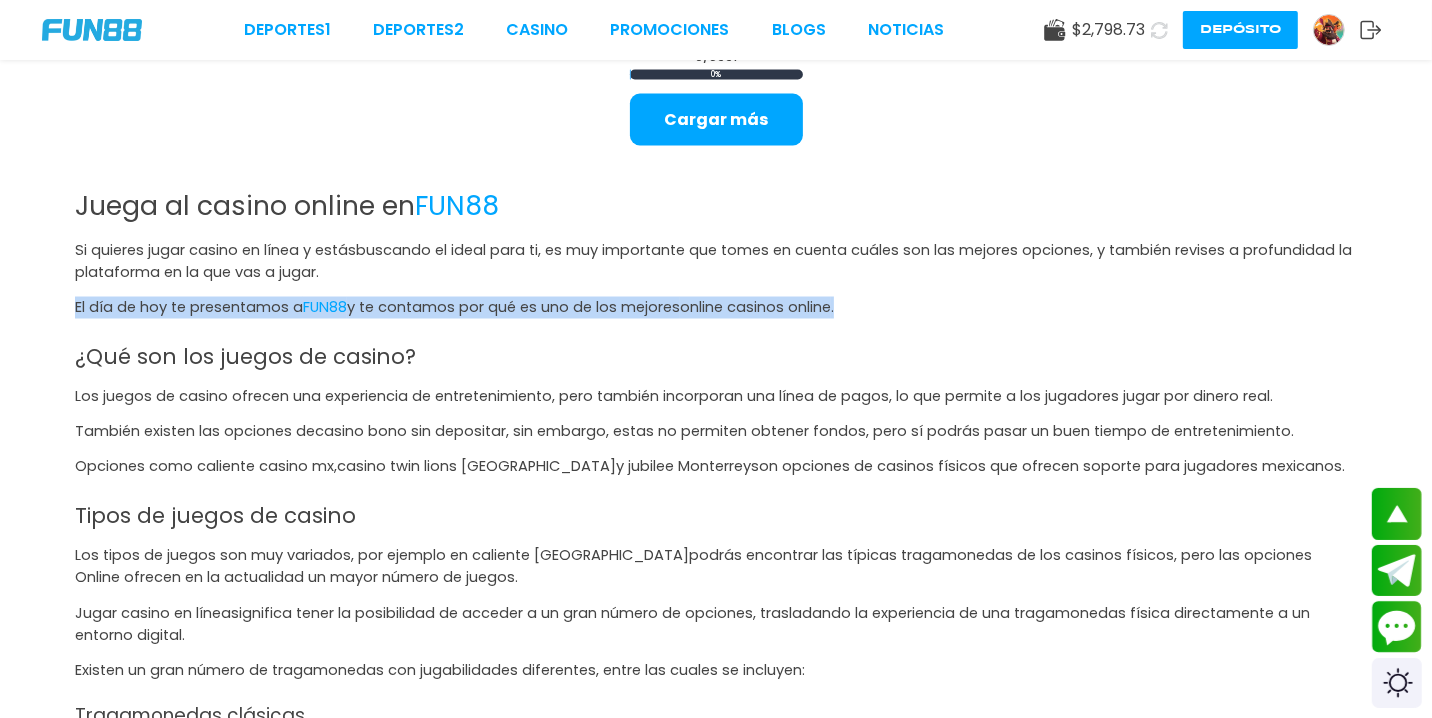 drag, startPoint x: 73, startPoint y: 307, endPoint x: 856, endPoint y: 302, distance: 783.016 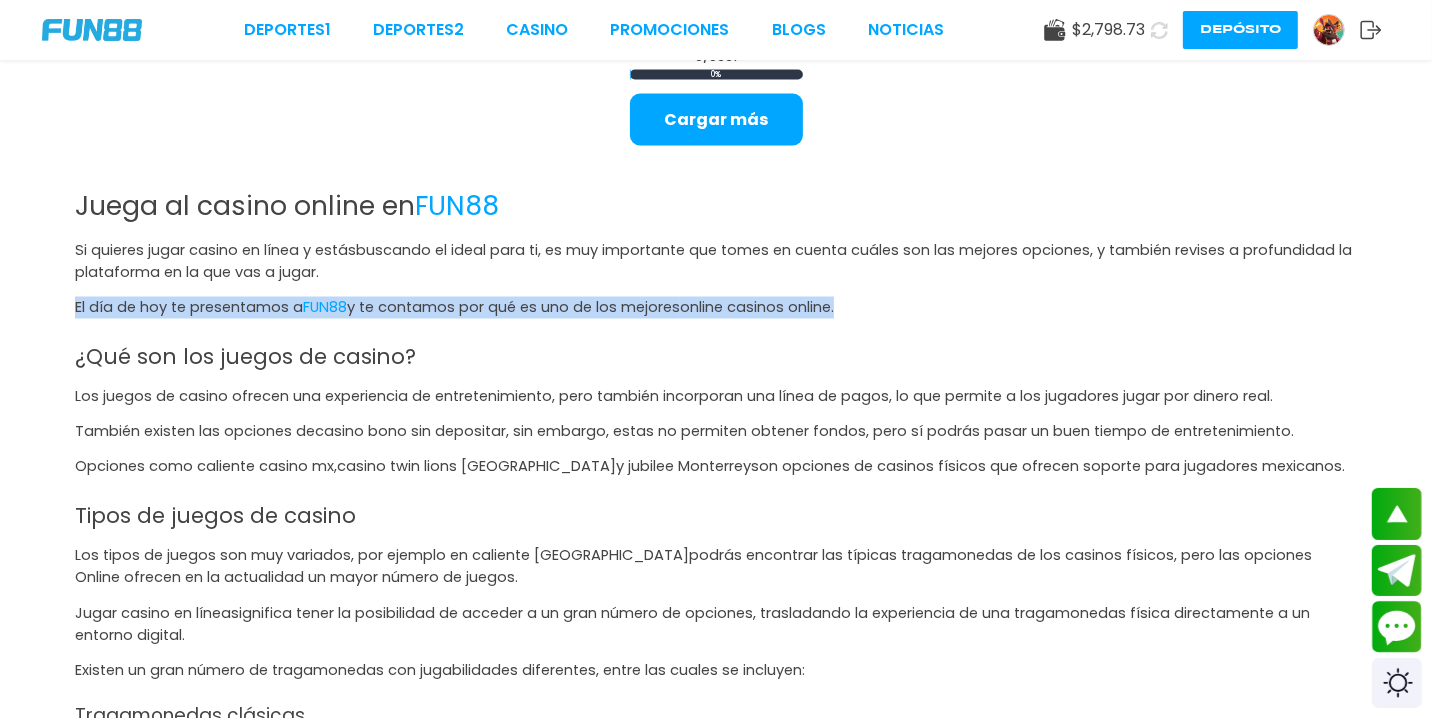 click on "Juega al casino online en  FUN88
Si quieres   jugar casino en línea y estás  buscando el ideal para ti, es muy importante que tomes en cuenta cuáles son las mejores opciones, y también revises a profundidad la plataforma en la que vas a jugar.
El día de hoy te presentamos a  FUN88  y te contamos por qué es uno de los mejores  online casinos online .
¿Qué son los juegos de casino?
Los juegos de casino ofrecen una experiencia de entretenimiento, pero también incorporan una línea de pagos, lo que permite a los jugadores jugar por dinero real.
También existen las opciones de  casino bono sin depositar , sin embargo, estas no permiten obtener fondos, pero sí podrás pasar un buen tiempo de entretenimiento.
Opciones como c aliente casino mx ,  casino twin lions Guadalajara  y j ubilee Monterrey  son opciones de casinos físicos que ofrecen soporte para jugadores mexicanos.
Tipos de juegos de casino
Los tipos de juegos son muy variados, por ejemplo en c aliente México casino" at bounding box center (716, 1289) 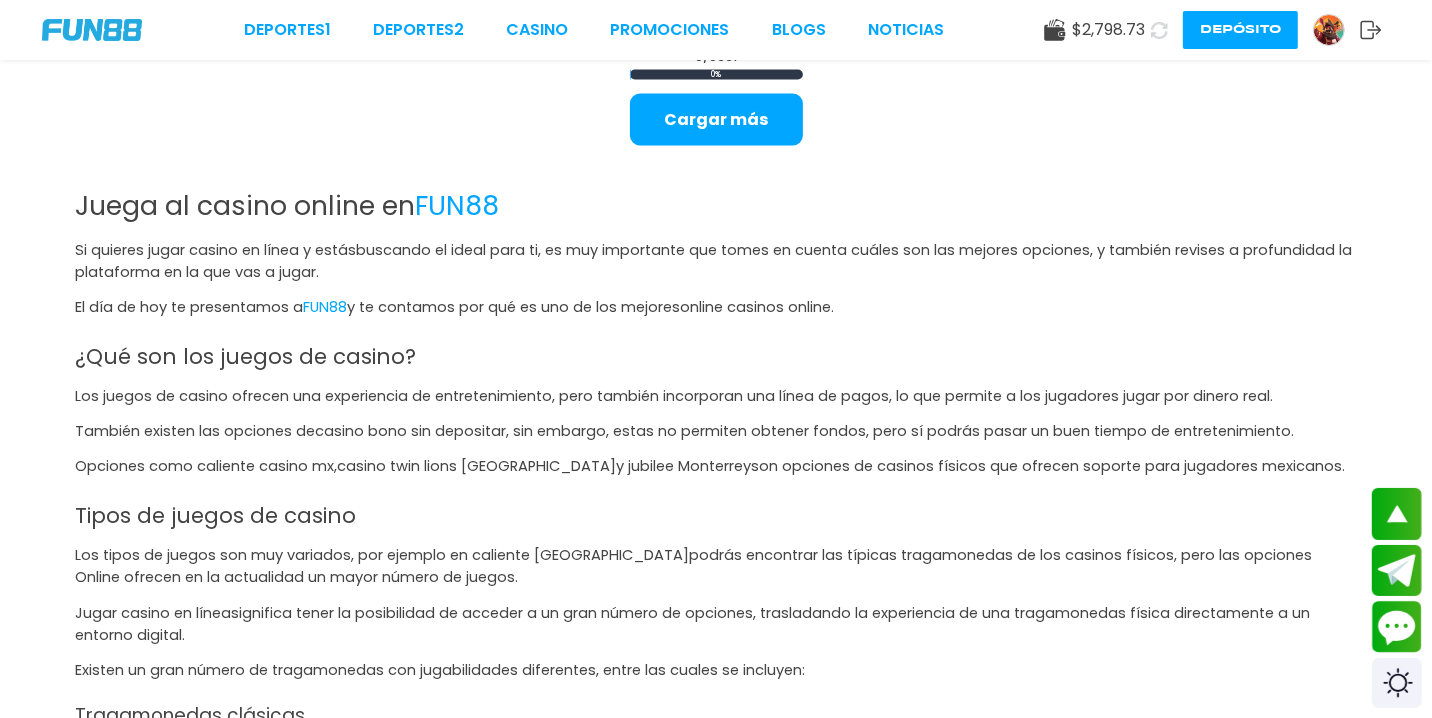 drag, startPoint x: 860, startPoint y: 301, endPoint x: 56, endPoint y: 318, distance: 804.1797 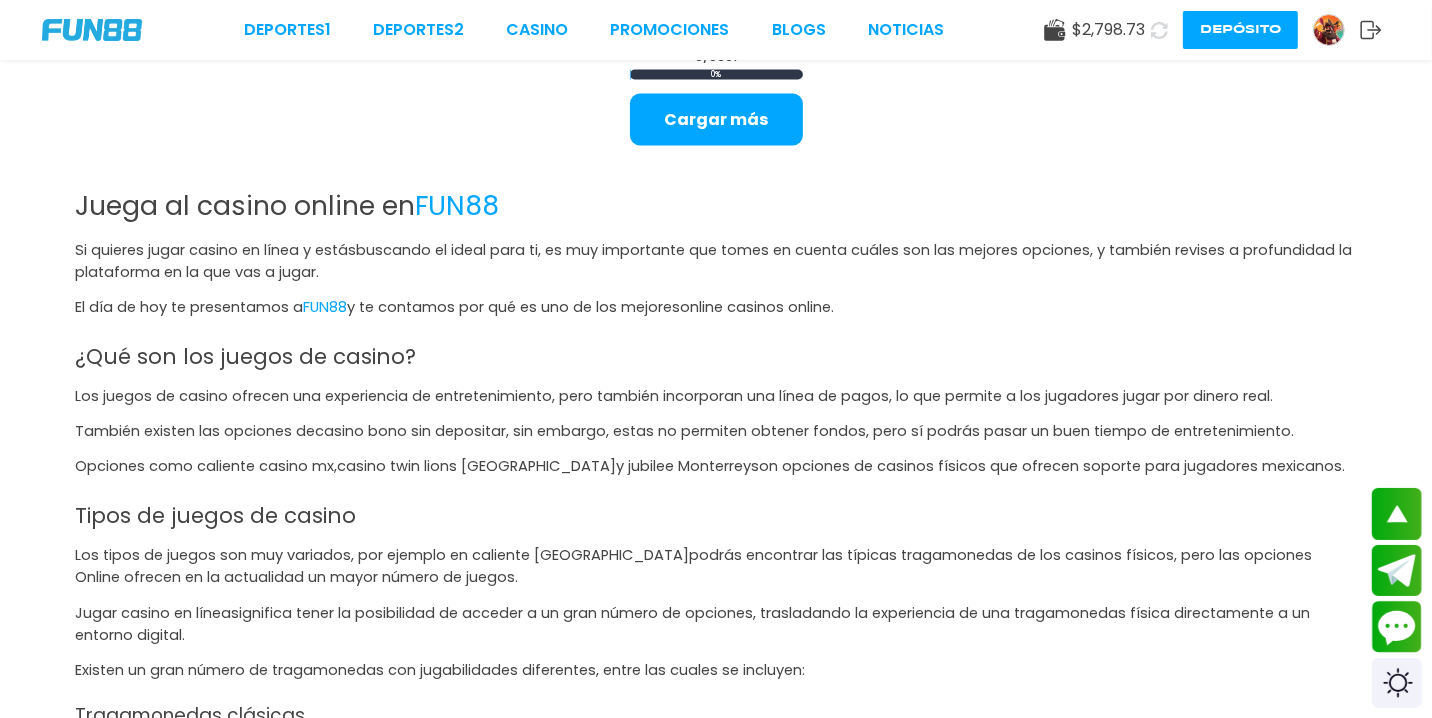 click on "Juega al casino online en  FUN88
Si quieres   jugar casino en línea y estás  buscando el ideal para ti, es muy importante que tomes en cuenta cuáles son las mejores opciones, y también revises a profundidad la plataforma en la que vas a jugar.
El día de hoy te presentamos a  FUN88  y te contamos por qué es uno de los mejores  online casinos online .
¿Qué son los juegos de casino?
Los juegos de casino ofrecen una experiencia de entretenimiento, pero también incorporan una línea de pagos, lo que permite a los jugadores jugar por dinero real.
También existen las opciones de  casino bono sin depositar , sin embargo, estas no permiten obtener fondos, pero sí podrás pasar un buen tiempo de entretenimiento.
Opciones como c aliente casino mx ,  casino twin lions Guadalajara  y j ubilee Monterrey  son opciones de casinos físicos que ofrecen soporte para jugadores mexicanos.
Tipos de juegos de casino
Los tipos de juegos son muy variados, por ejemplo en c aliente México casino" at bounding box center (716, 1289) 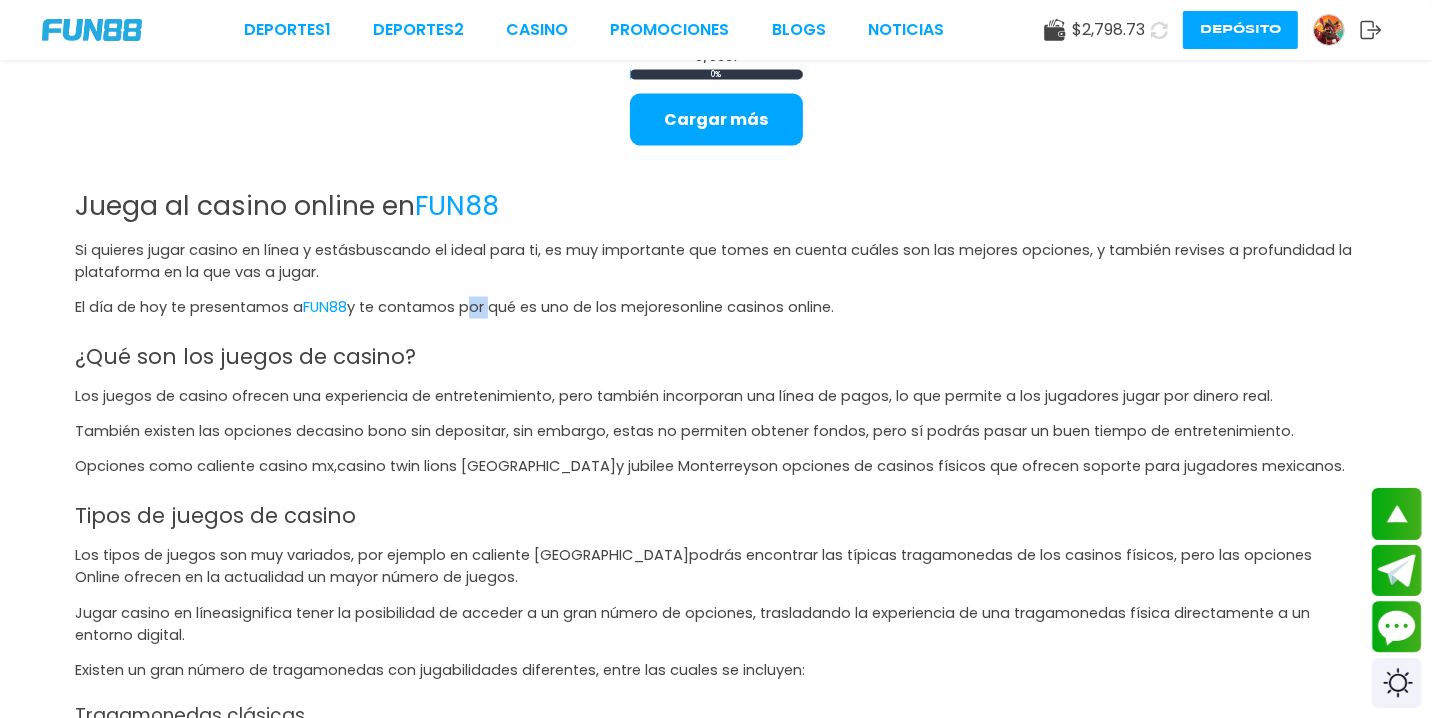 click on "y te contamos por qué es uno de los mejores" at bounding box center (513, 308) 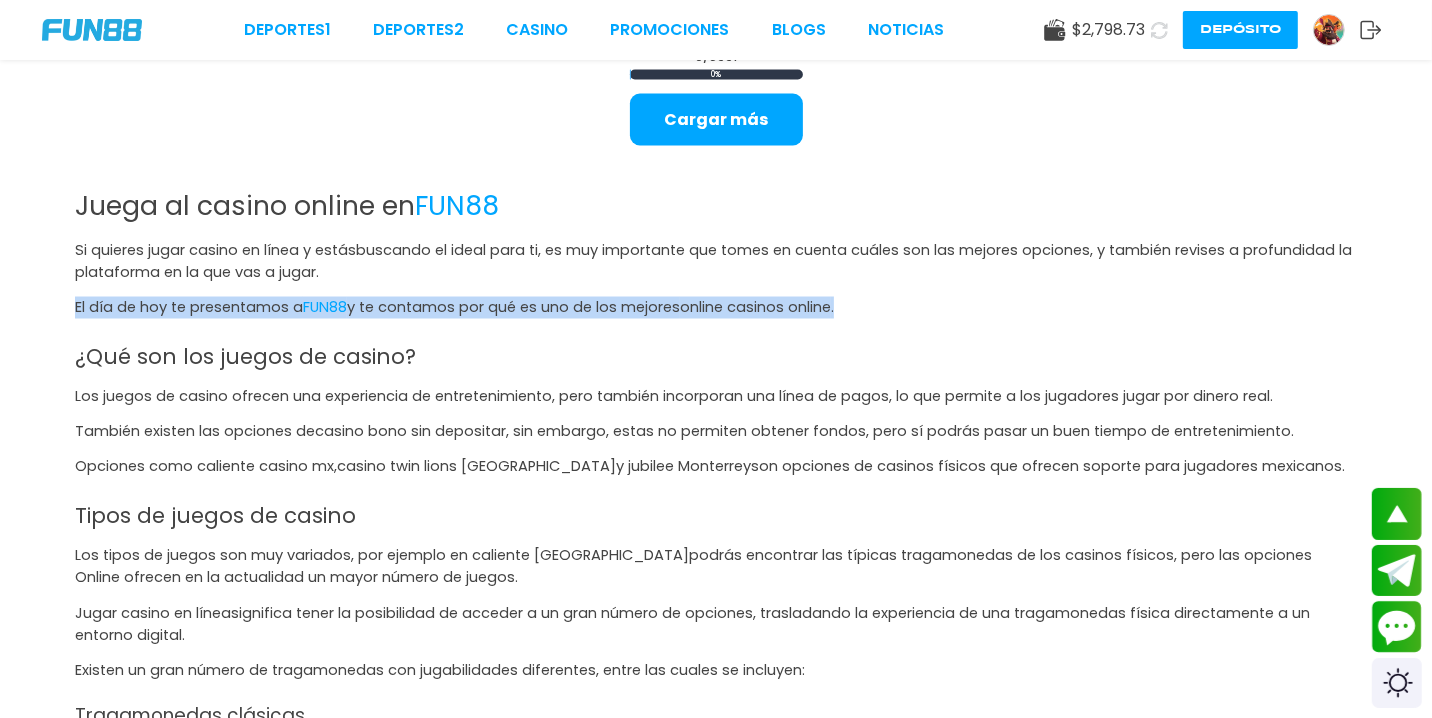 click on "y te contamos por qué es uno de los mejores" at bounding box center [513, 308] 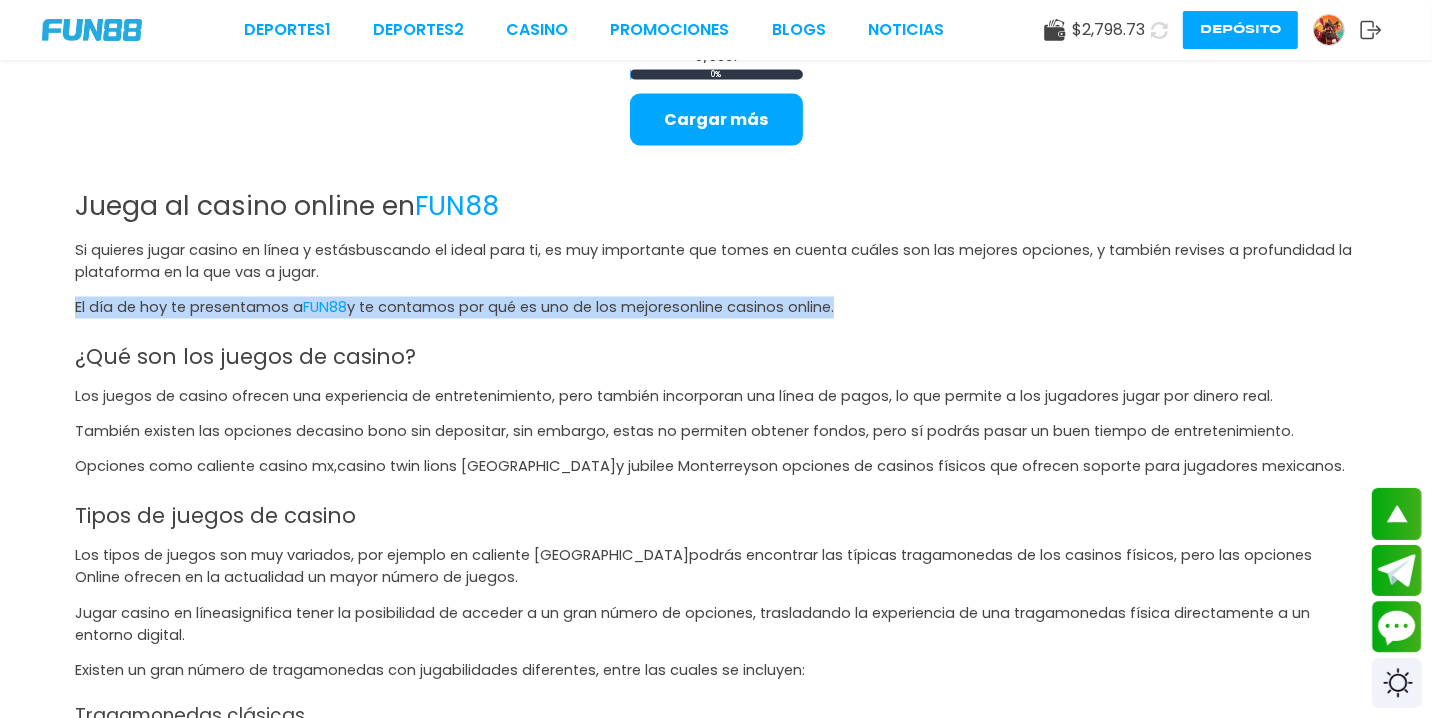 copy on "El día de hoy te presentamos a  FUN88  y te contamos por qué es uno de los mejores  online casinos online ." 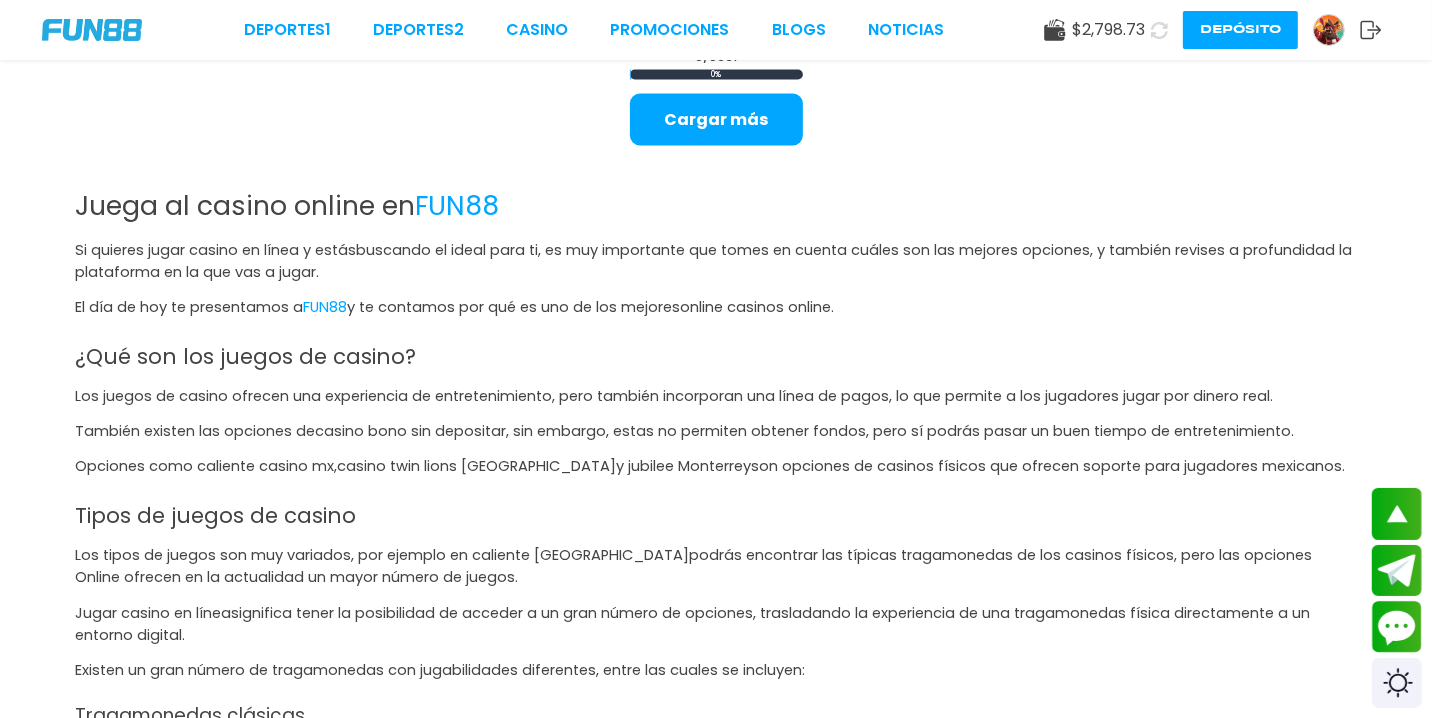 click on "¿Qué son los juegos de casino?" at bounding box center (245, 357) 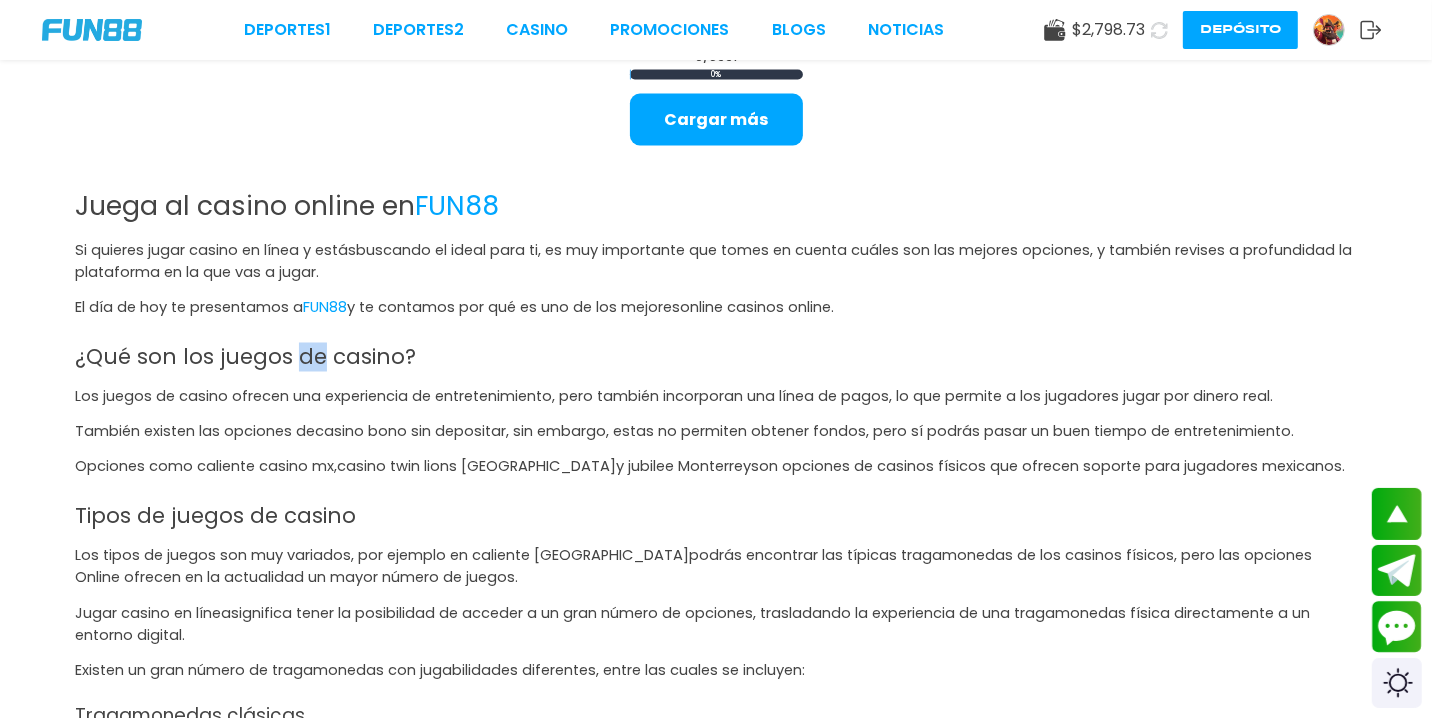 click on "¿Qué son los juegos de casino?" at bounding box center [245, 357] 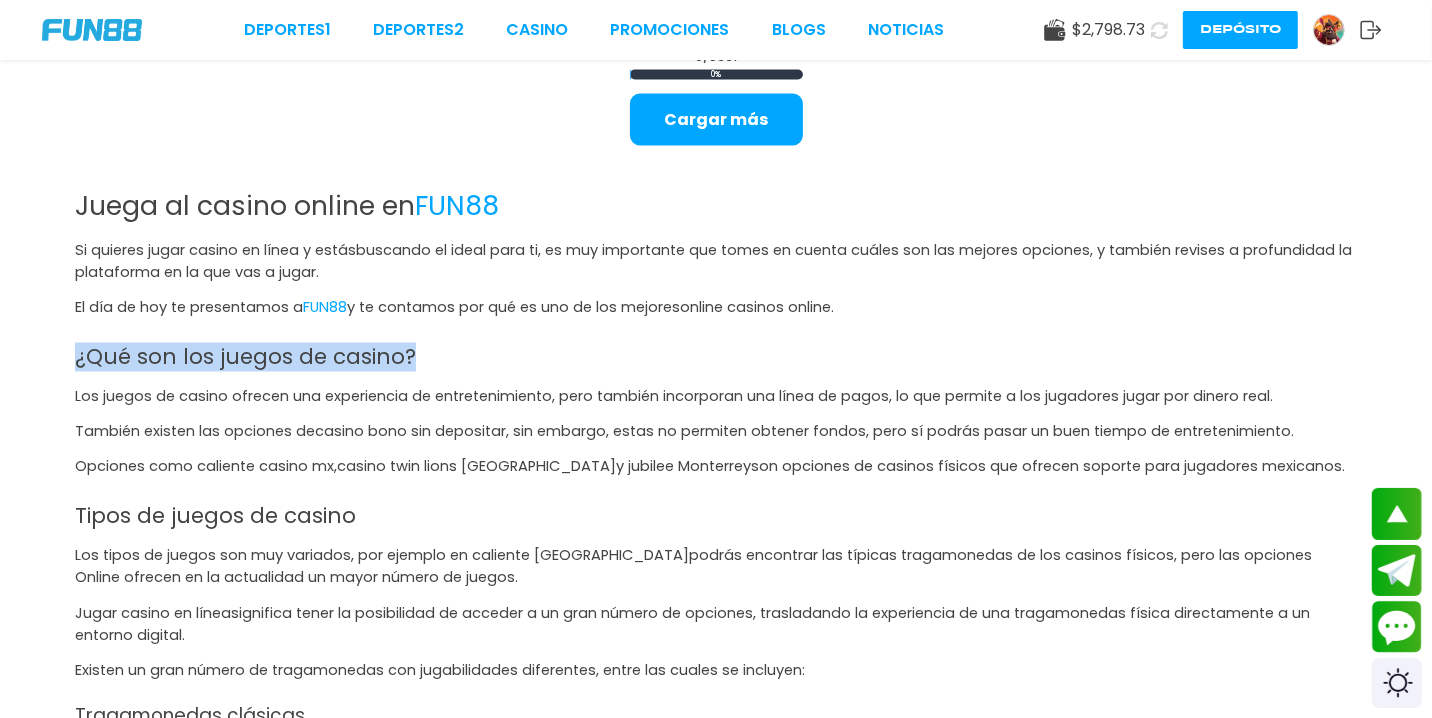 click on "¿Qué son los juegos de casino?" at bounding box center (245, 357) 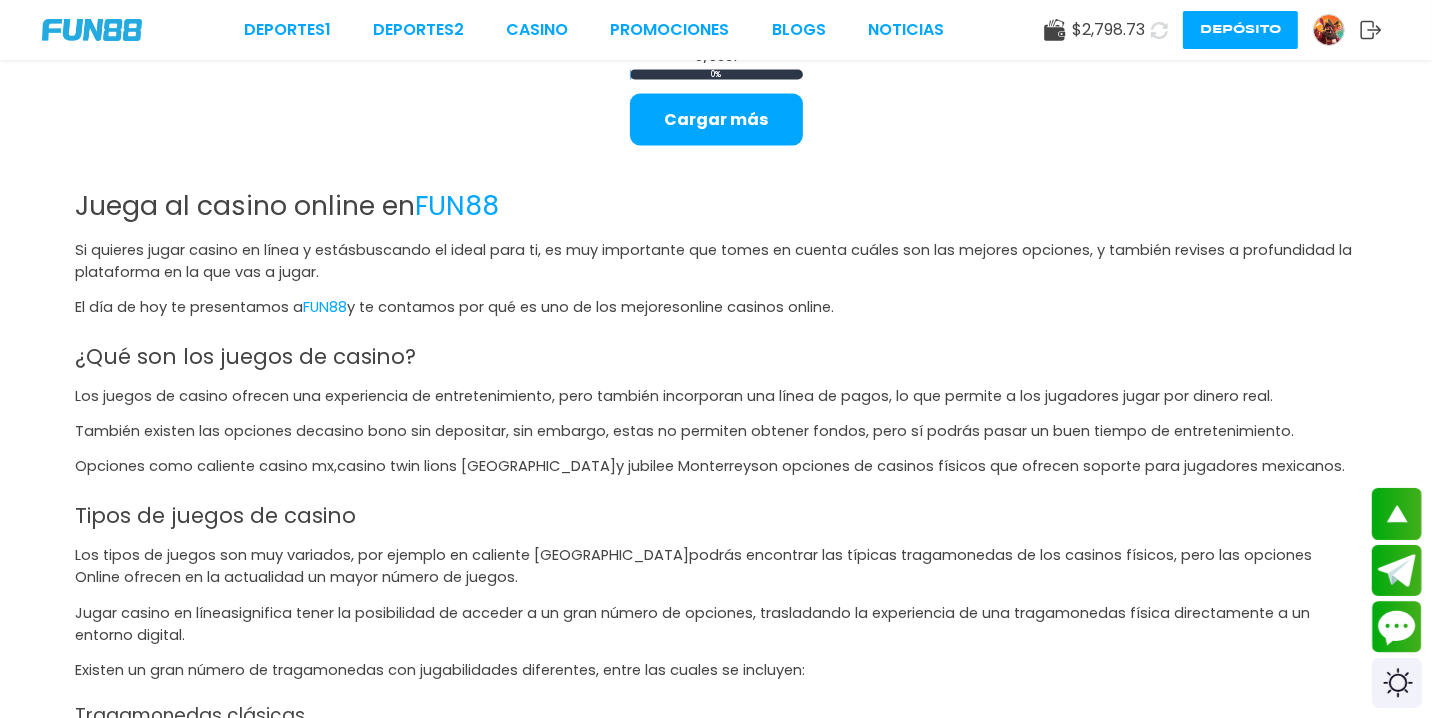 click on "Los juegos de casino ofrecen una experiencia de entretenimiento, pero también incorporan una línea de pagos, lo que permite a los jugadores jugar por dinero real." at bounding box center (109, 250) 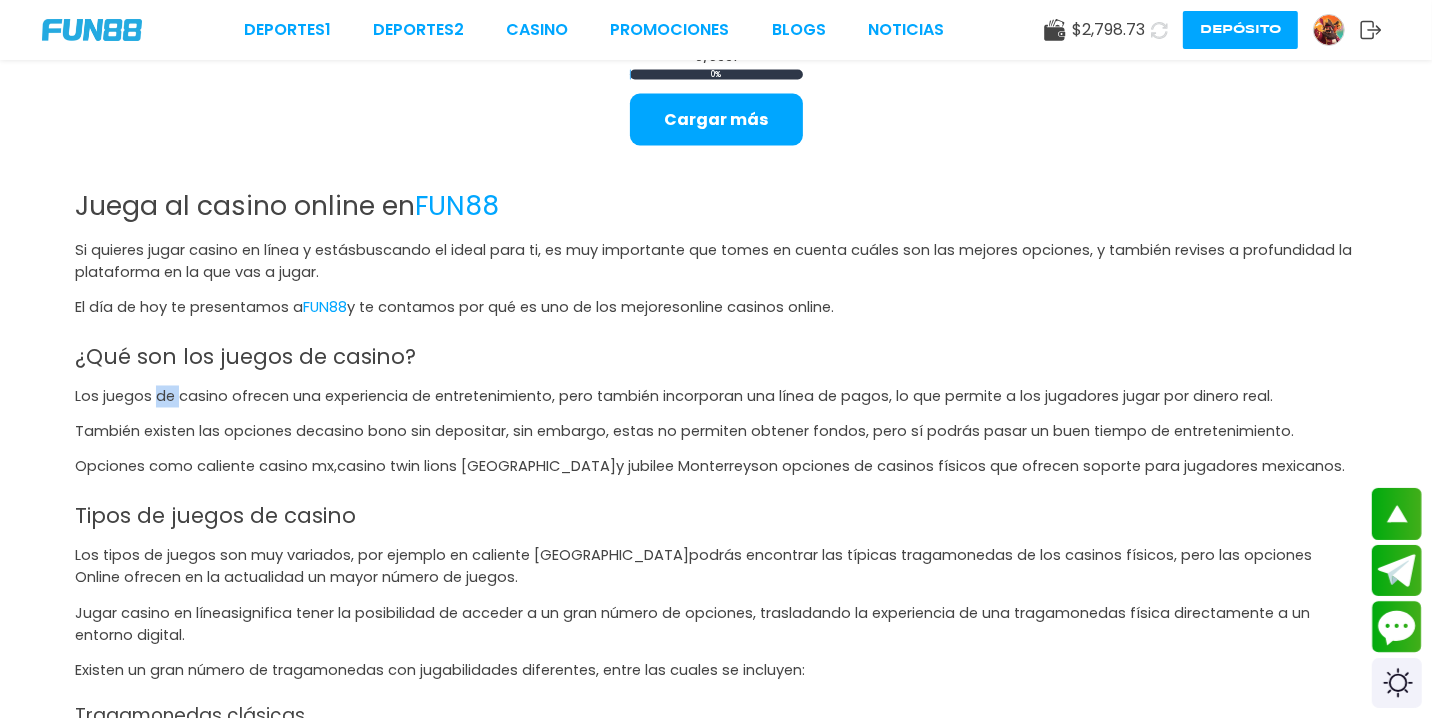 click on "Los juegos de casino ofrecen una experiencia de entretenimiento, pero también incorporan una línea de pagos, lo que permite a los jugadores jugar por dinero real." at bounding box center (109, 250) 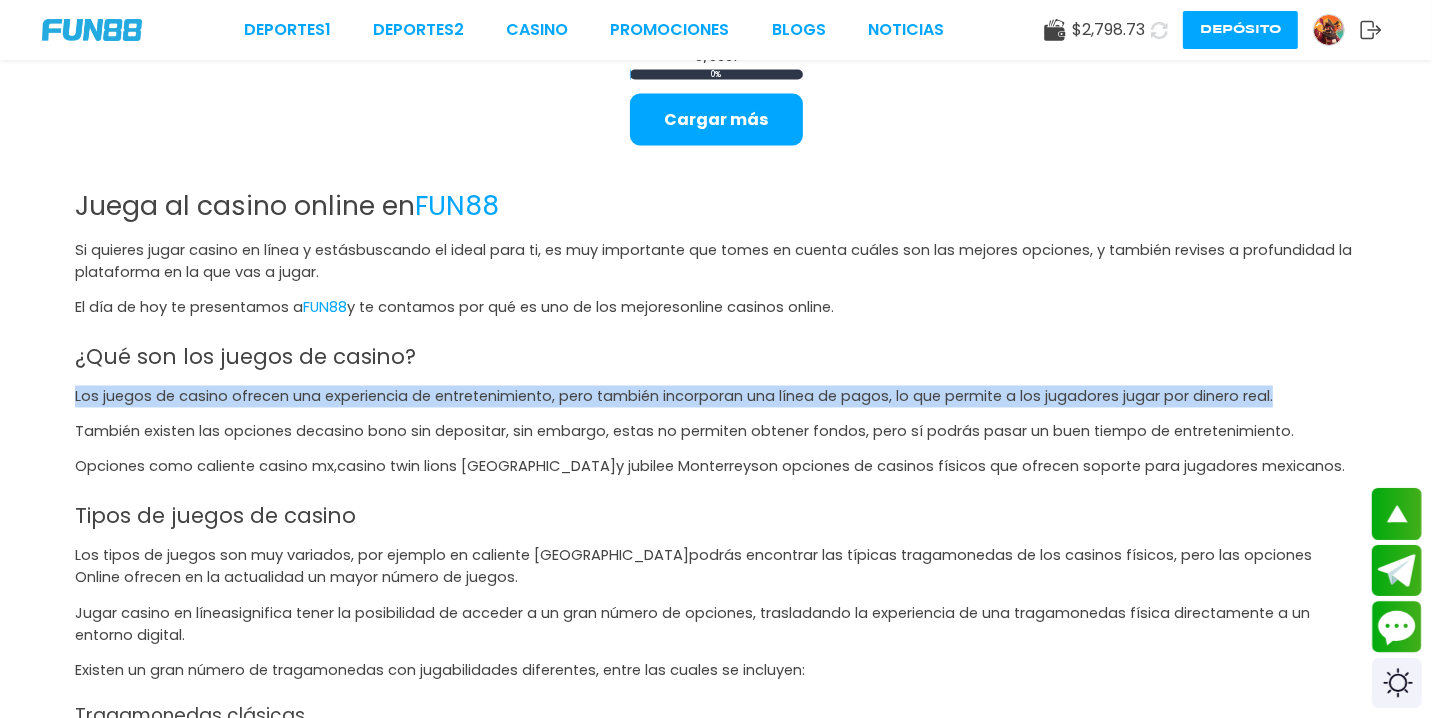 click on "Los juegos de casino ofrecen una experiencia de entretenimiento, pero también incorporan una línea de pagos, lo que permite a los jugadores jugar por dinero real." at bounding box center [109, 250] 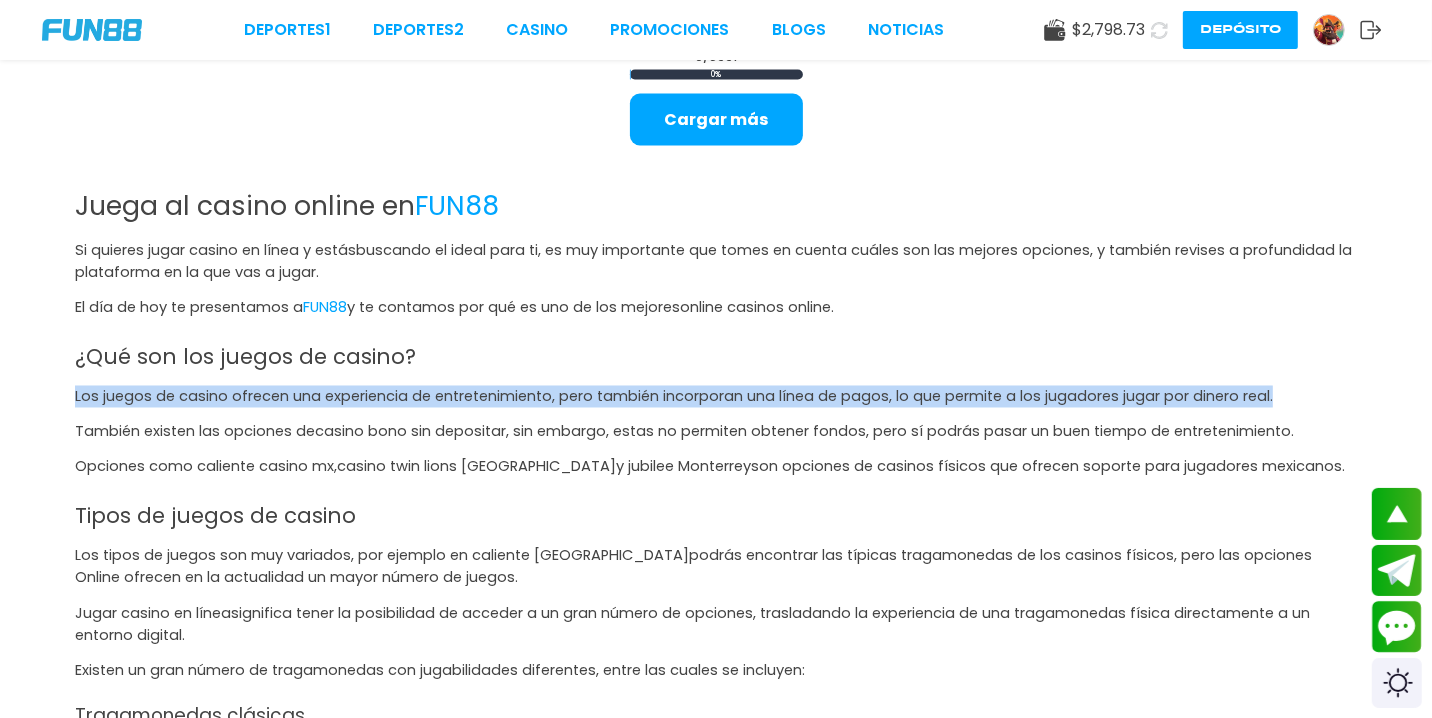 drag, startPoint x: 1295, startPoint y: 463, endPoint x: 57, endPoint y: 387, distance: 1240.3306 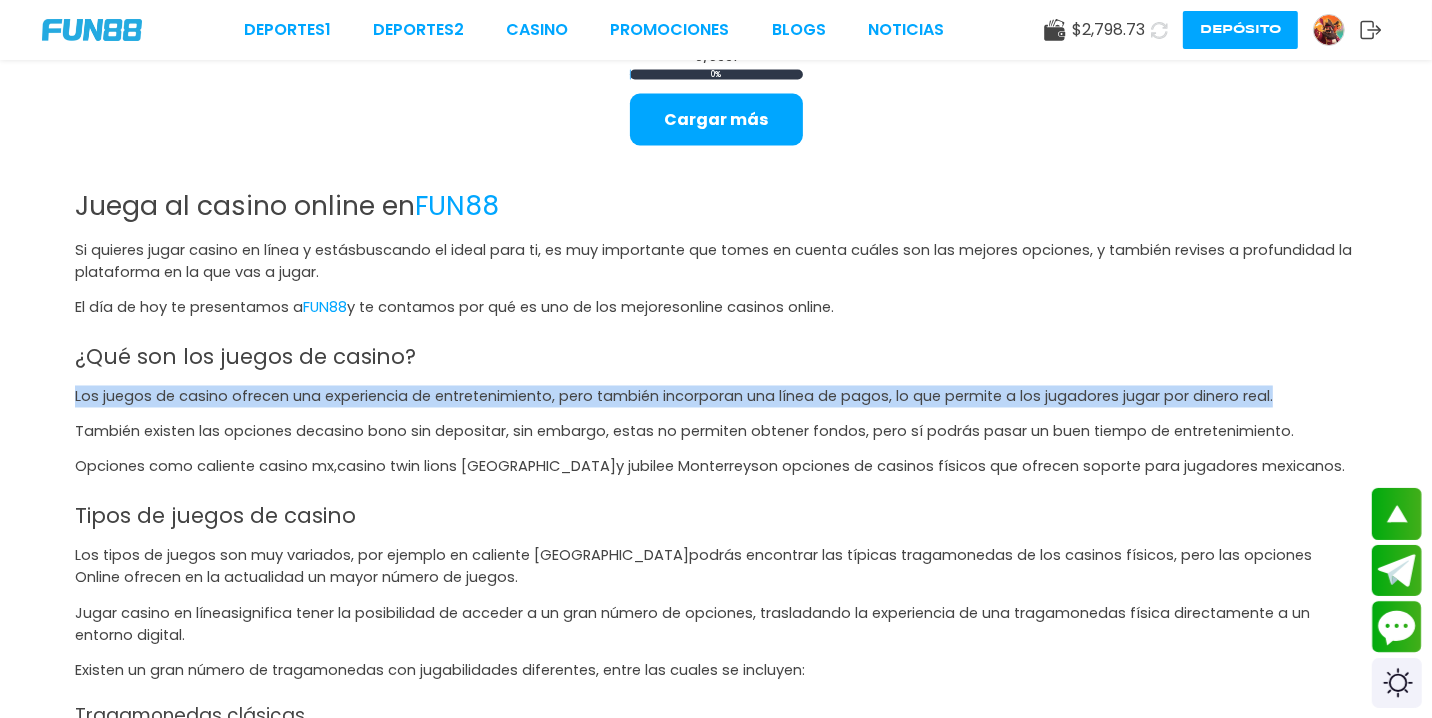 click on "Juega al casino online en  FUN88
Si quieres   jugar casino en línea y estás  buscando el ideal para ti, es muy importante que tomes en cuenta cuáles son las mejores opciones, y también revises a profundidad la plataforma en la que vas a jugar.
El día de hoy te presentamos a  FUN88  y te contamos por qué es uno de los mejores  online casinos online .
¿Qué son los juegos de casino?
Los juegos de casino ofrecen una experiencia de entretenimiento, pero también incorporan una línea de pagos, lo que permite a los jugadores jugar por dinero real.
También existen las opciones de  casino bono sin depositar , sin embargo, estas no permiten obtener fondos, pero sí podrás pasar un buen tiempo de entretenimiento.
Opciones como c aliente casino mx ,  casino twin lions Guadalajara  y j ubilee Monterrey  son opciones de casinos físicos que ofrecen soporte para jugadores mexicanos.
Tipos de juegos de casino
Los tipos de juegos son muy variados, por ejemplo en c aliente México casino" at bounding box center [716, 1289] 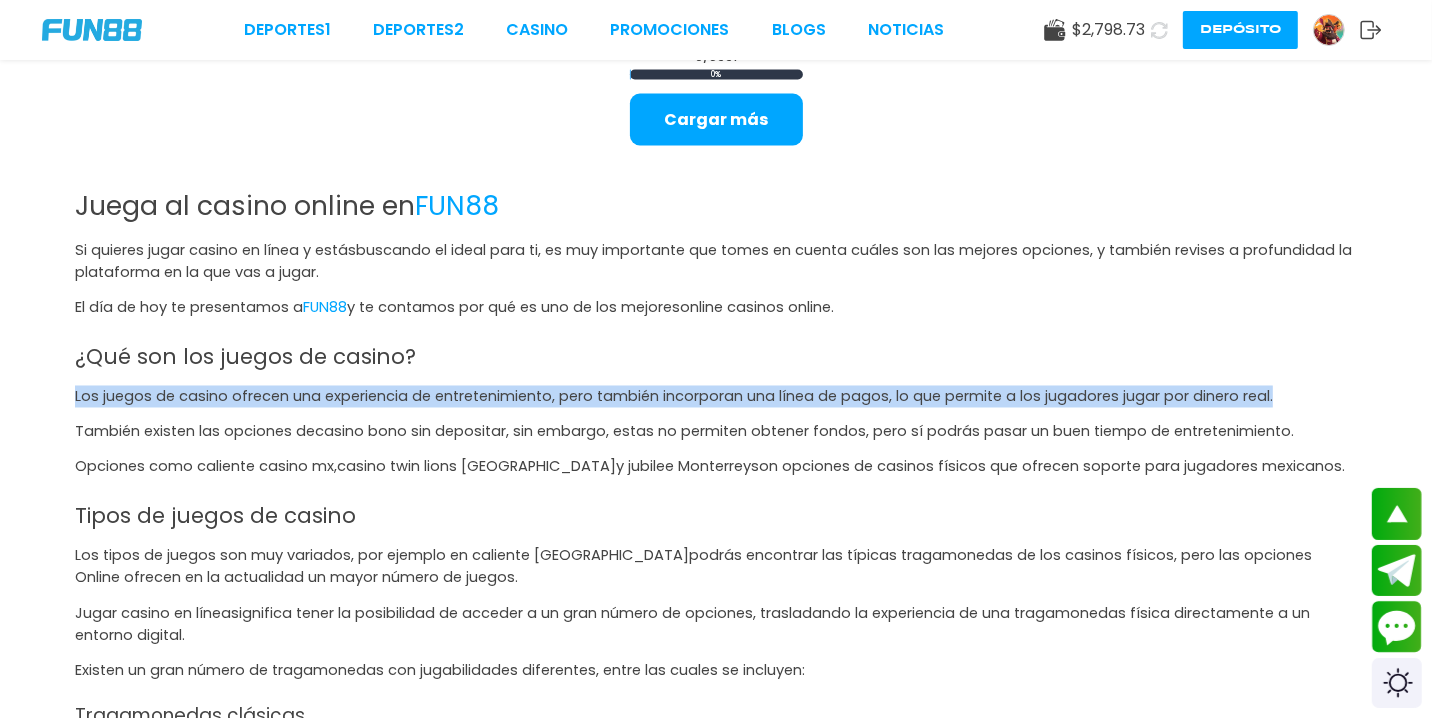 copy on "Los juegos de casino ofrecen una experiencia de entretenimiento, pero también incorporan una línea de pagos, lo que permite a los jugadores jugar por dinero real.
También existen las opciones de  casino bono sin depositar , sin embargo, estas no permiten obtener fondos, pero sí podrás pasar un buen tiempo de entretenimiento.
Opciones como c aliente casino mx ,  casino twin lions Guadalajara  y j ubilee Monterrey  son opciones de casinos físicos que ofrecen soporte para jugadores mexicanos." 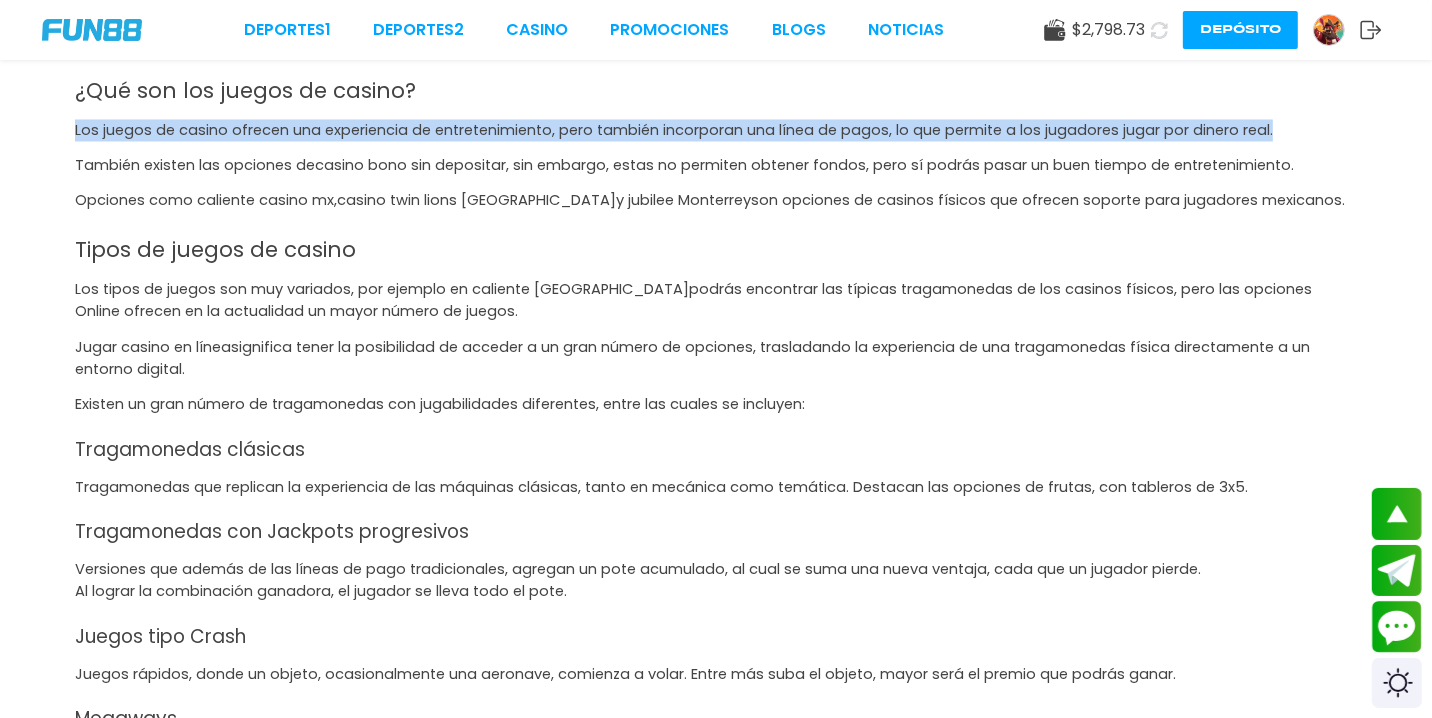 scroll, scrollTop: 3207, scrollLeft: 0, axis: vertical 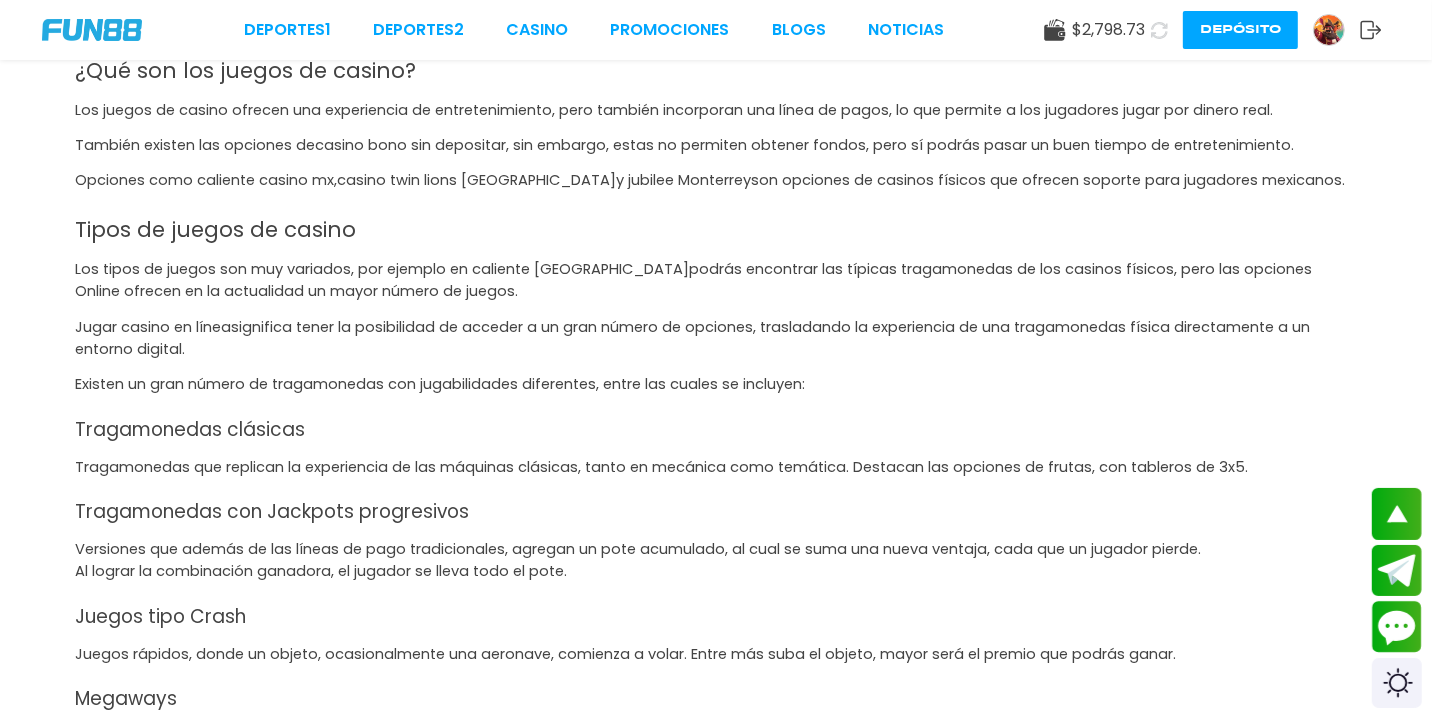 click on "Tipos de juegos de casino" at bounding box center (245, 71) 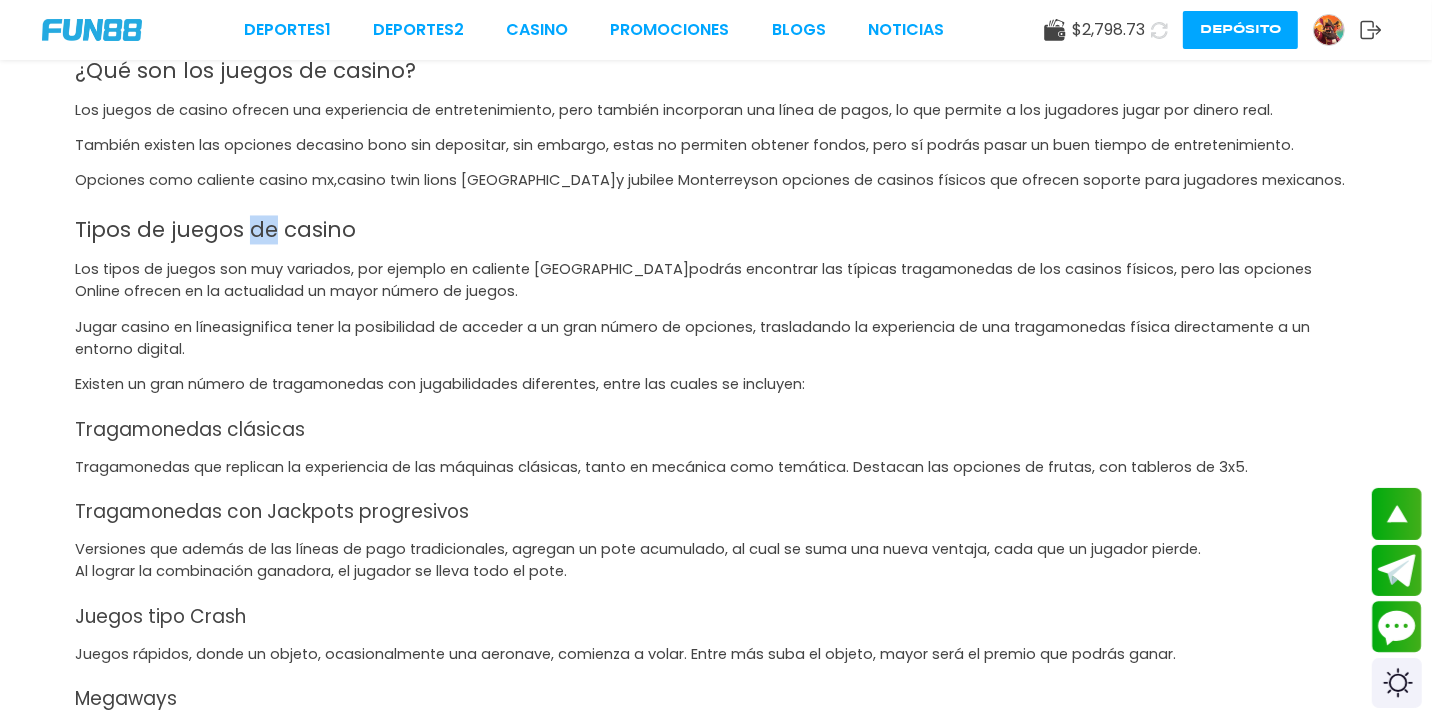 click on "Tipos de juegos de casino" at bounding box center (245, 71) 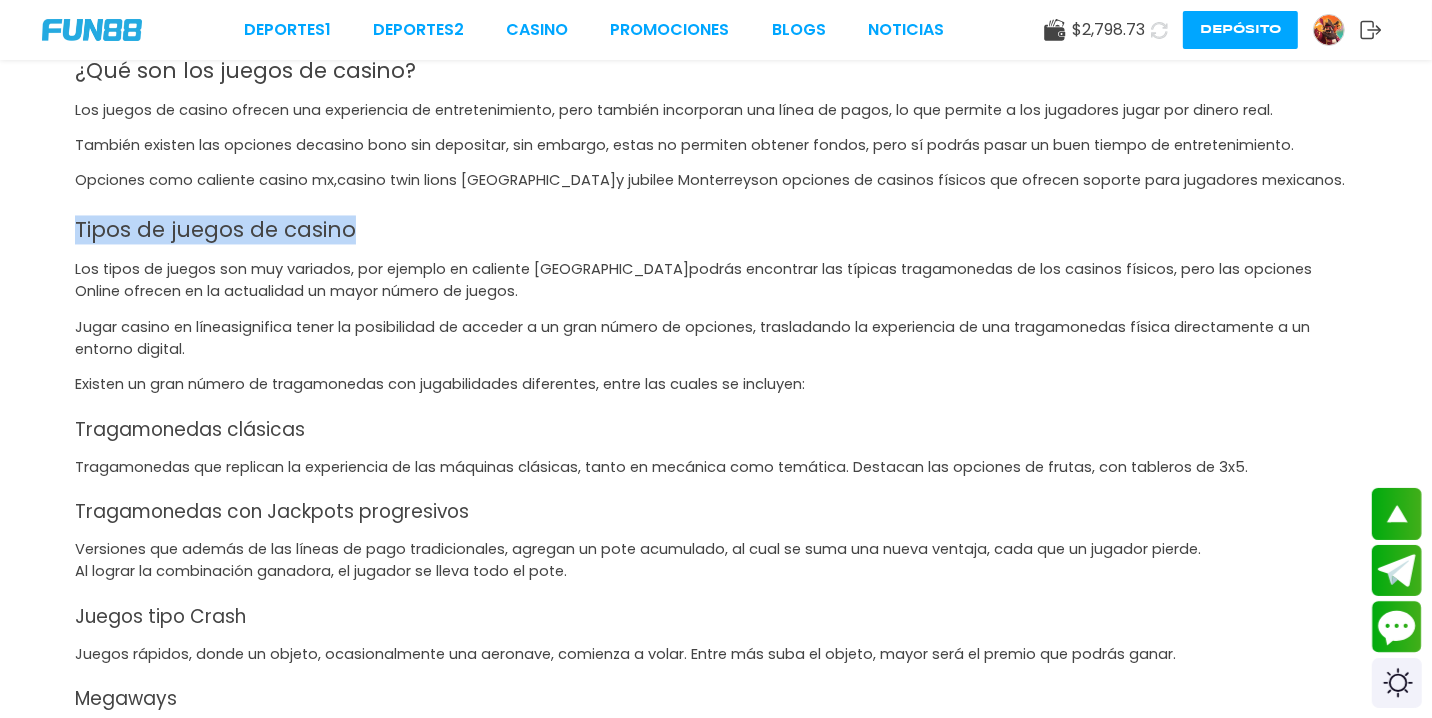 click on "Tipos de juegos de casino" at bounding box center (245, 71) 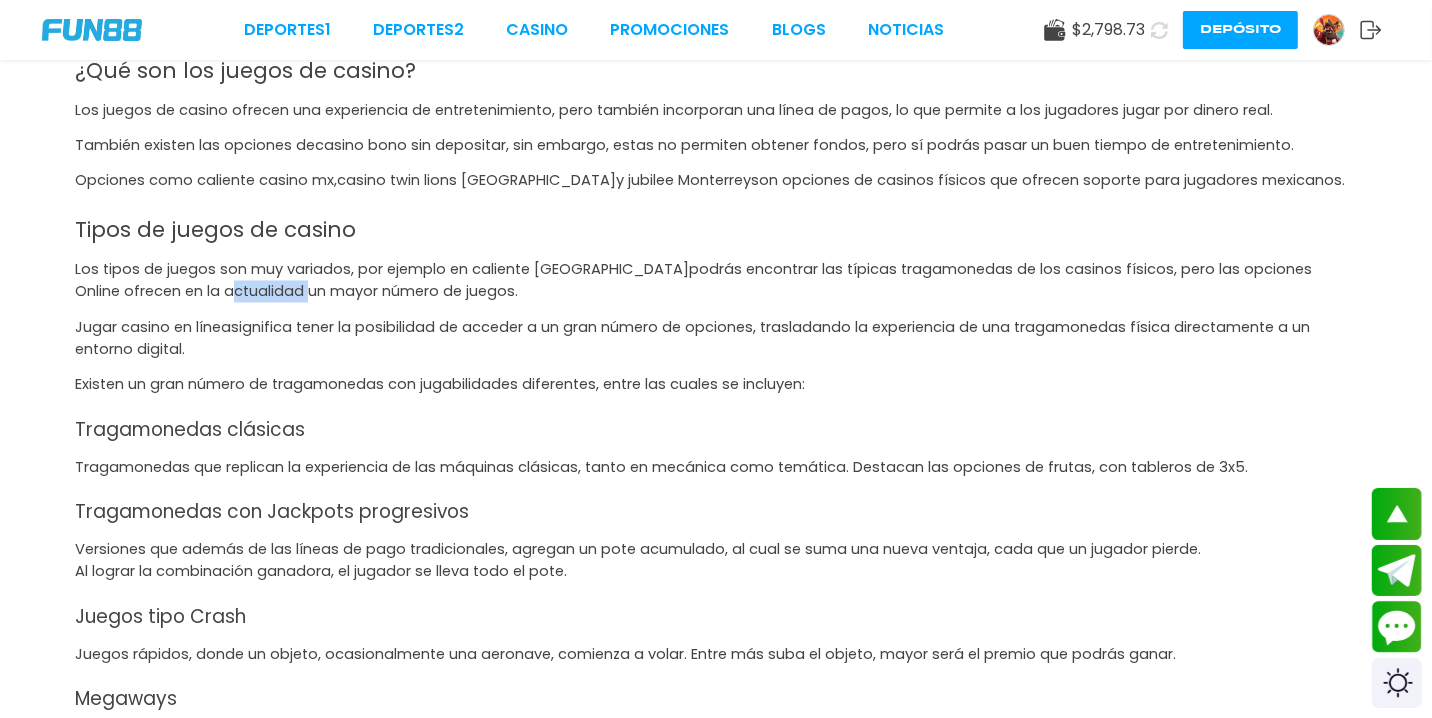 click on "podrás encontrar las típicas tragamonedas de los casinos físicos, pero las opciones Online ofrecen en la actualidad un mayor número de juegos." at bounding box center [252, -36] 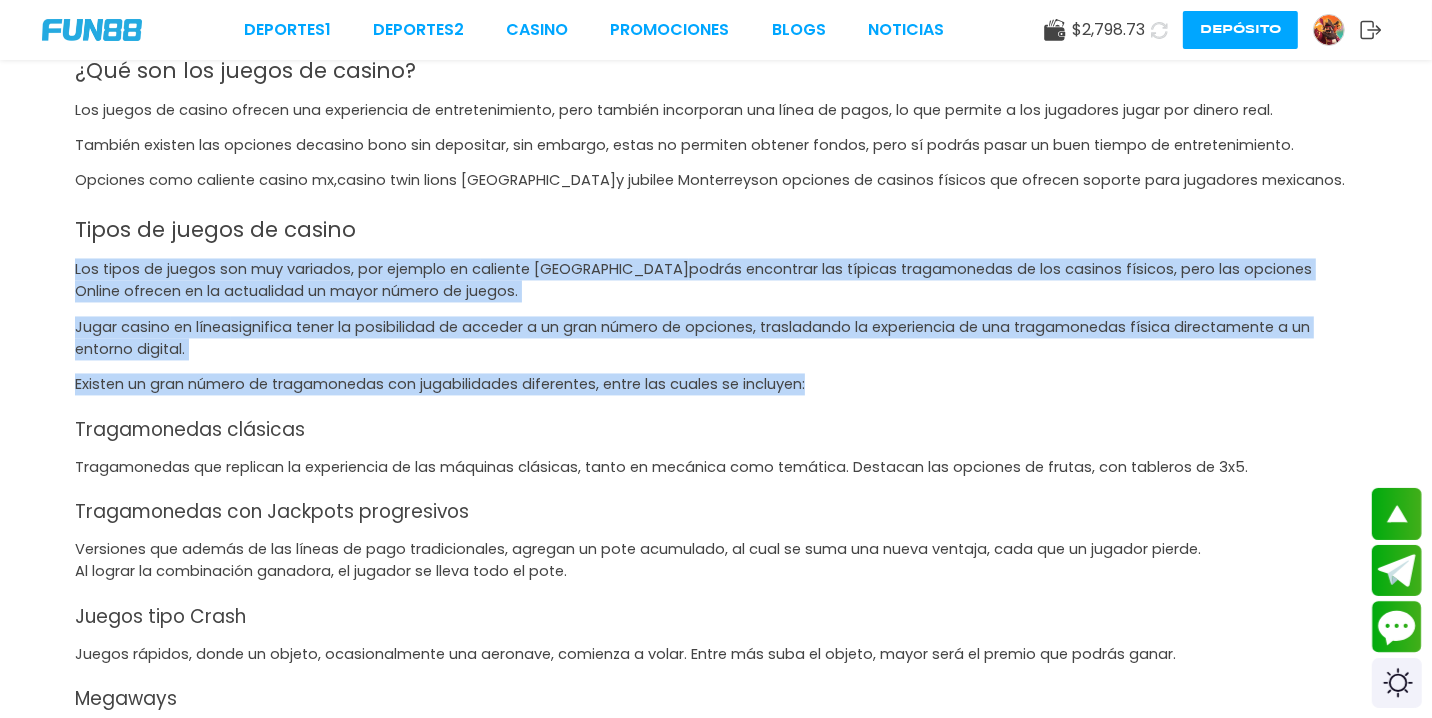 drag, startPoint x: 75, startPoint y: 267, endPoint x: 816, endPoint y: 391, distance: 751.3035 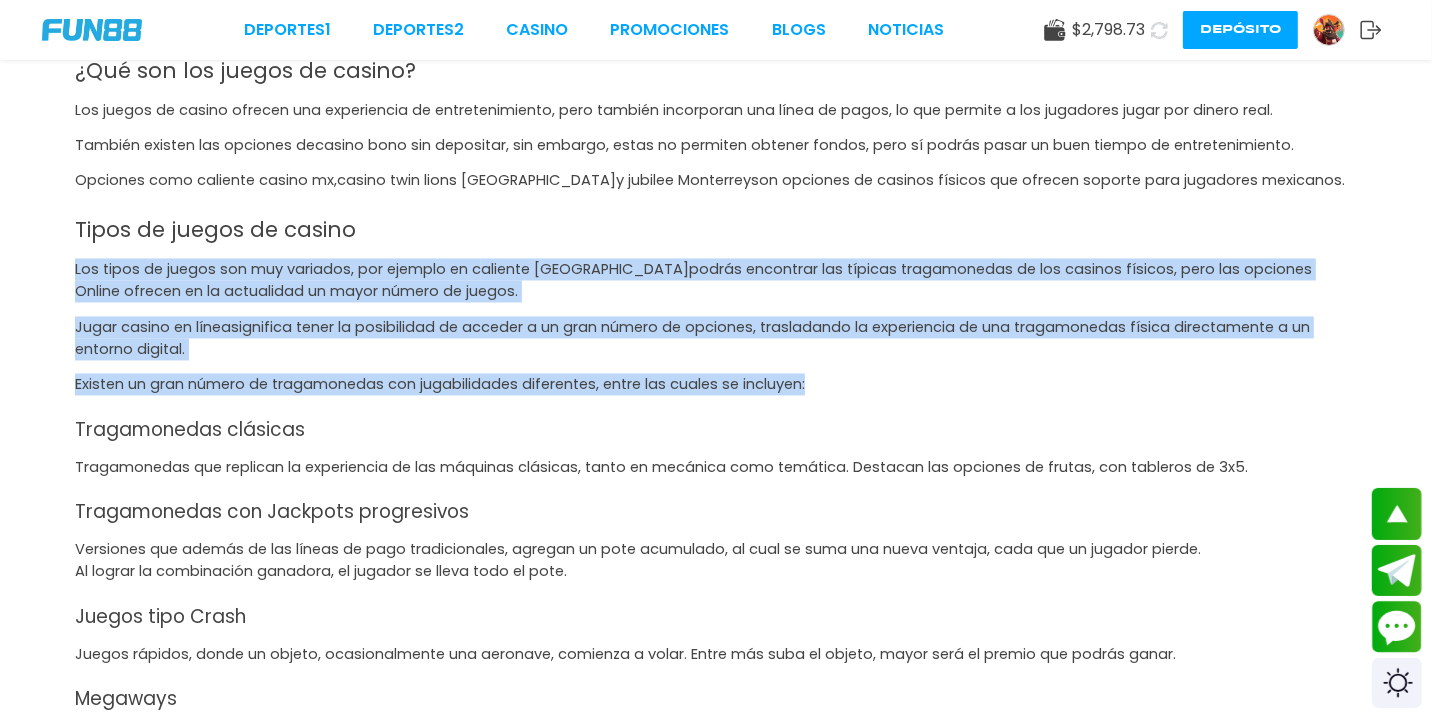 click on "Juega al casino online en  FUN88
Si quieres   jugar casino en línea y estás  buscando el ideal para ti, es muy importante que tomes en cuenta cuáles son las mejores opciones, y también revises a profundidad la plataforma en la que vas a jugar.
El día de hoy te presentamos a  FUN88  y te contamos por qué es uno de los mejores  online casinos online .
¿Qué son los juegos de casino?
Los juegos de casino ofrecen una experiencia de entretenimiento, pero también incorporan una línea de pagos, lo que permite a los jugadores jugar por dinero real.
También existen las opciones de  casino bono sin depositar , sin embargo, estas no permiten obtener fondos, pero sí podrás pasar un buen tiempo de entretenimiento.
Opciones como c aliente casino mx ,  casino twin lions Guadalajara  y j ubilee Monterrey  son opciones de casinos físicos que ofrecen soporte para jugadores mexicanos.
Tipos de juegos de casino
Los tipos de juegos son muy variados, por ejemplo en c aliente México casino" at bounding box center [716, 1003] 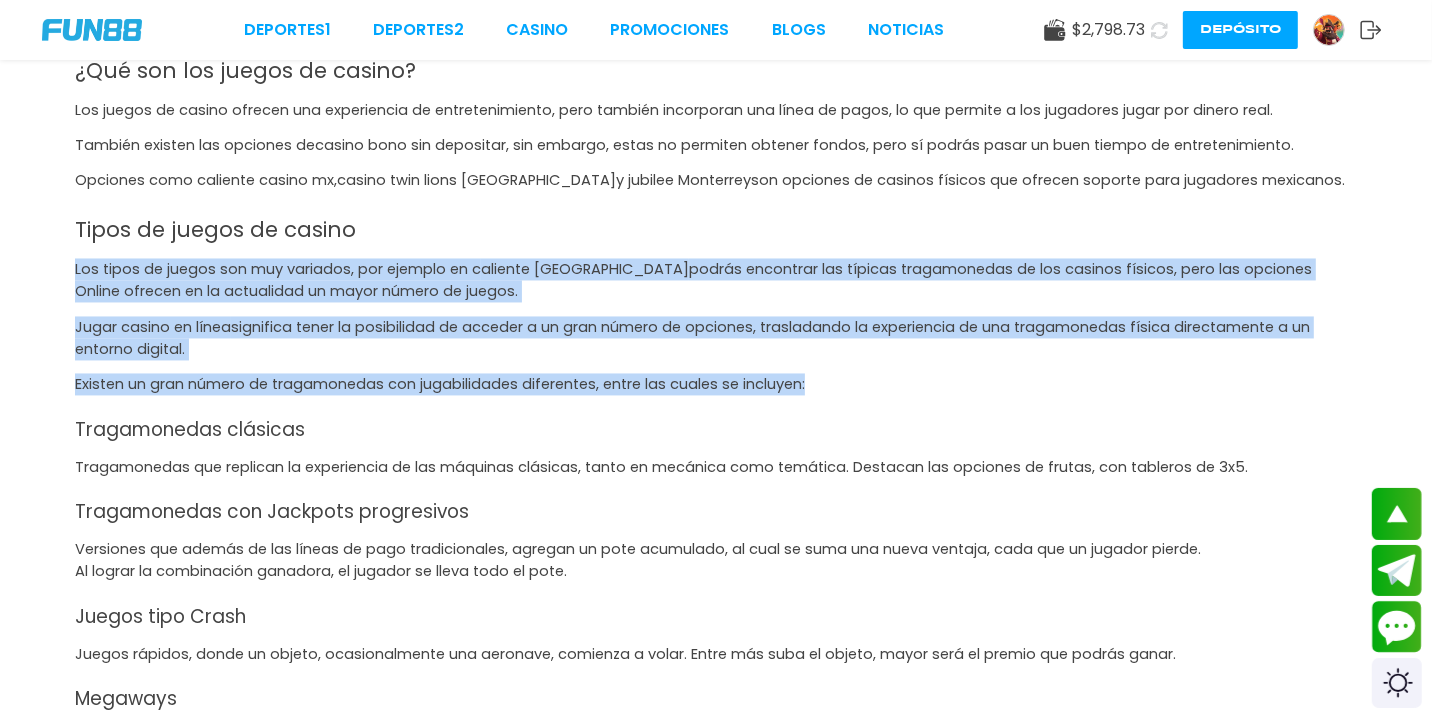 copy on "Los tipos de juegos son muy variados, por ejemplo en c aliente México casino  podrás encontrar las típicas tragamonedas de los casinos físicos, pero las opciones Online ofrecen en la actualidad un mayor número de juegos.
Jugar casino en línea  significa tener la posibilidad de acceder a un gran número de opciones, trasladando la experiencia de una tragamonedas física directamente a un entorno digital.
Existen un gran número de tragamonedas con jugabilidades diferentes, entre las cuales se incluyen:" 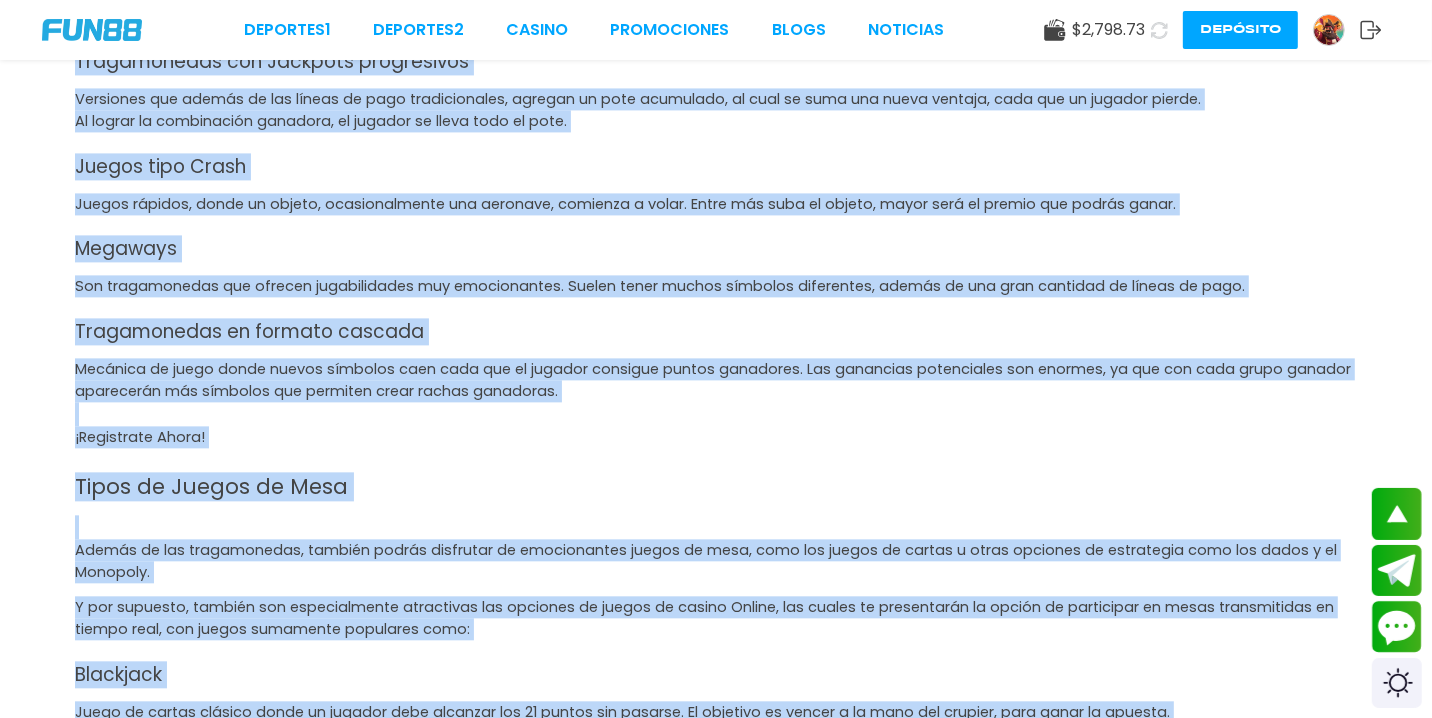 scroll, scrollTop: 3981, scrollLeft: 0, axis: vertical 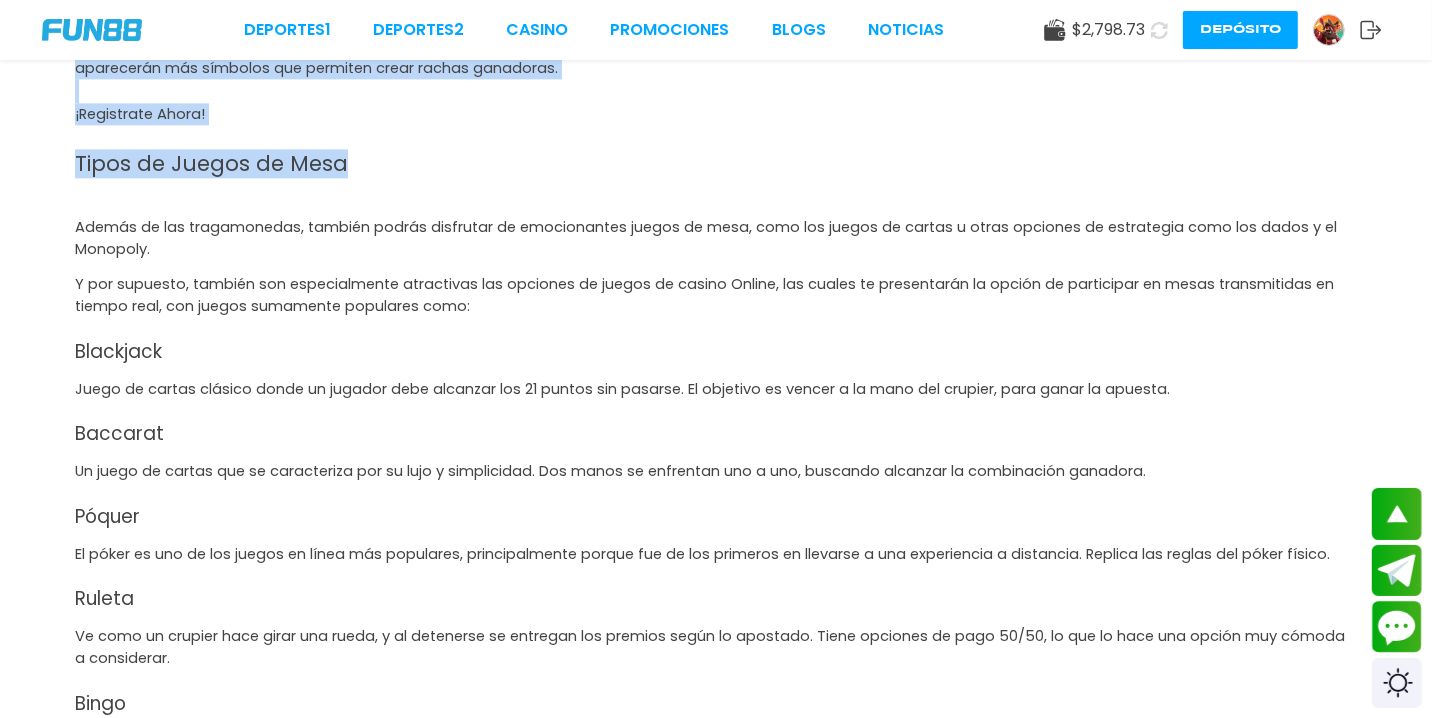 drag, startPoint x: 75, startPoint y: 422, endPoint x: 1234, endPoint y: 264, distance: 1169.7201 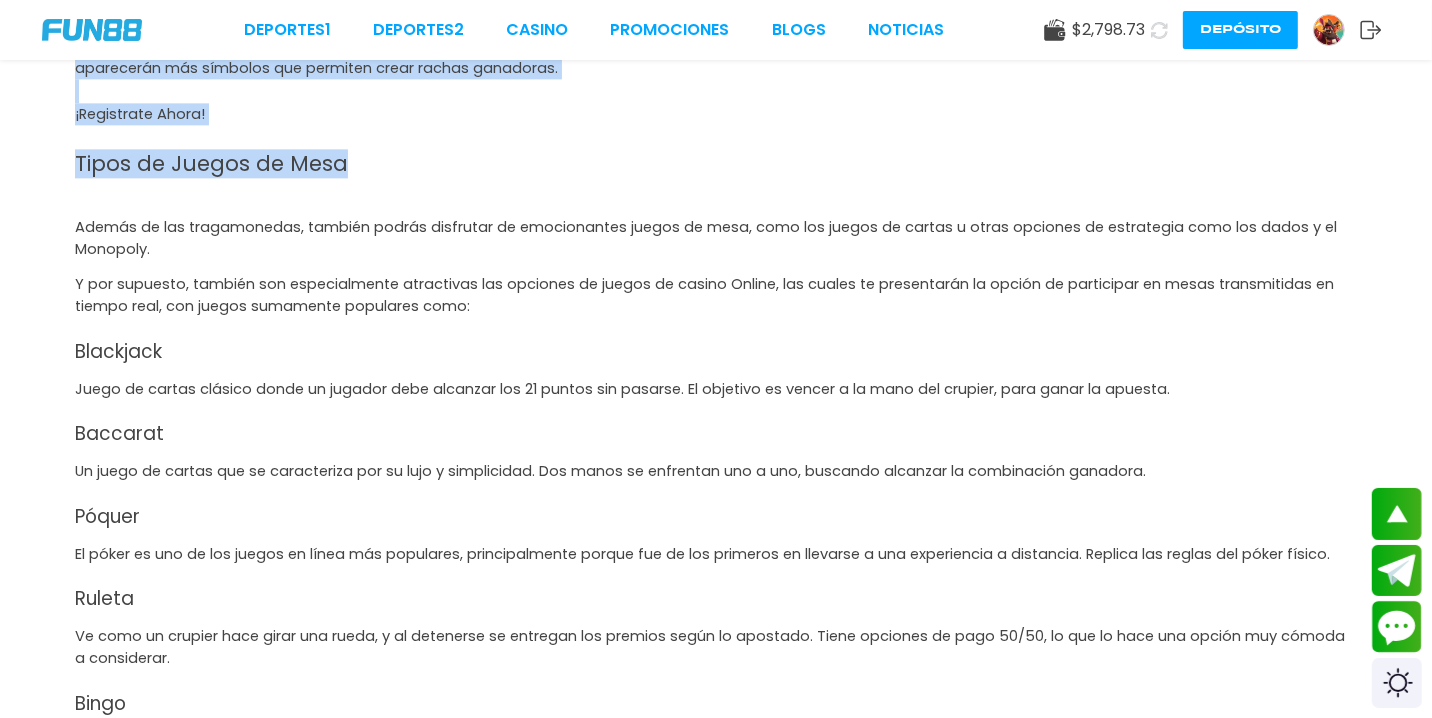 click on "Juega al casino online en  FUN88
Si quieres   jugar casino en línea y estás  buscando el ideal para ti, es muy importante que tomes en cuenta cuáles son las mejores opciones, y también revises a profundidad la plataforma en la que vas a jugar.
El día de hoy te presentamos a  FUN88  y te contamos por qué es uno de los mejores  online casinos online .
¿Qué son los juegos de casino?
Los juegos de casino ofrecen una experiencia de entretenimiento, pero también incorporan una línea de pagos, lo que permite a los jugadores jugar por dinero real.
También existen las opciones de  casino bono sin depositar , sin embargo, estas no permiten obtener fondos, pero sí podrás pasar un buen tiempo de entretenimiento.
Opciones como c aliente casino mx ,  casino twin lions Guadalajara  y j ubilee Monterrey  son opciones de casinos físicos que ofrecen soporte para jugadores mexicanos.
Tipos de juegos de casino
Los tipos de juegos son muy variados, por ejemplo en c aliente México casino" at bounding box center [716, 229] 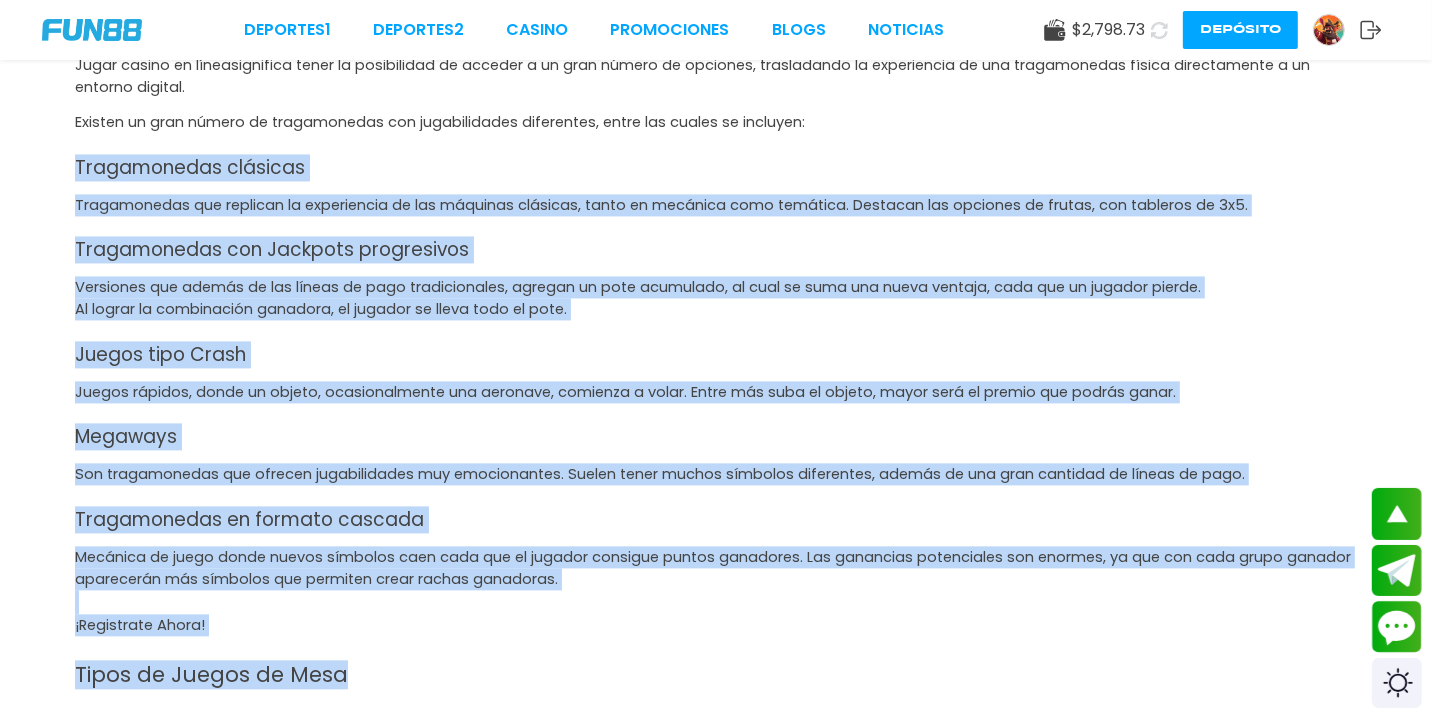 scroll, scrollTop: 3501, scrollLeft: 0, axis: vertical 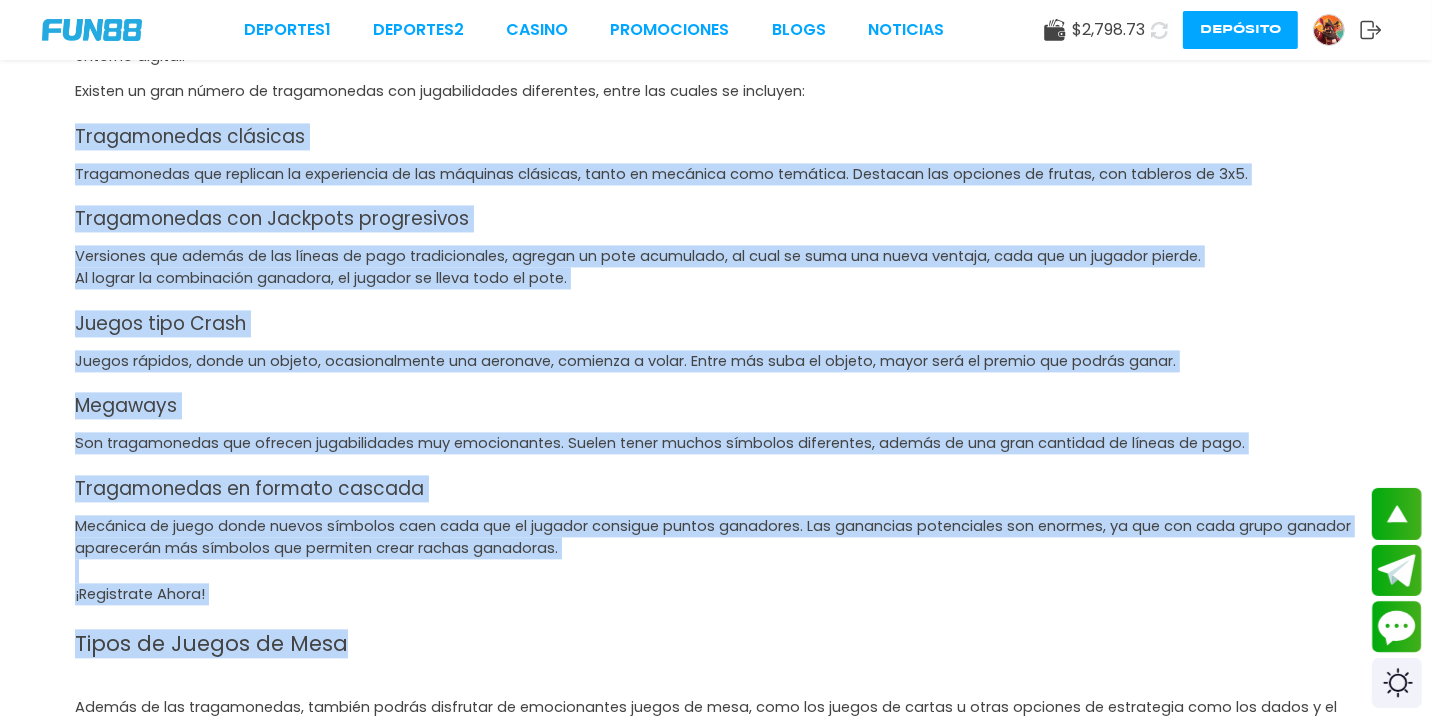 click on "Mecánica de juego donde nuevos símbolos caen cada que el jugador consigue puntos ganadores. Las ganancias potenciales son enormes, ya que con cada grupo ganador aparecerán más símbolos que permiten crear rachas ganadoras." at bounding box center [716, 537] 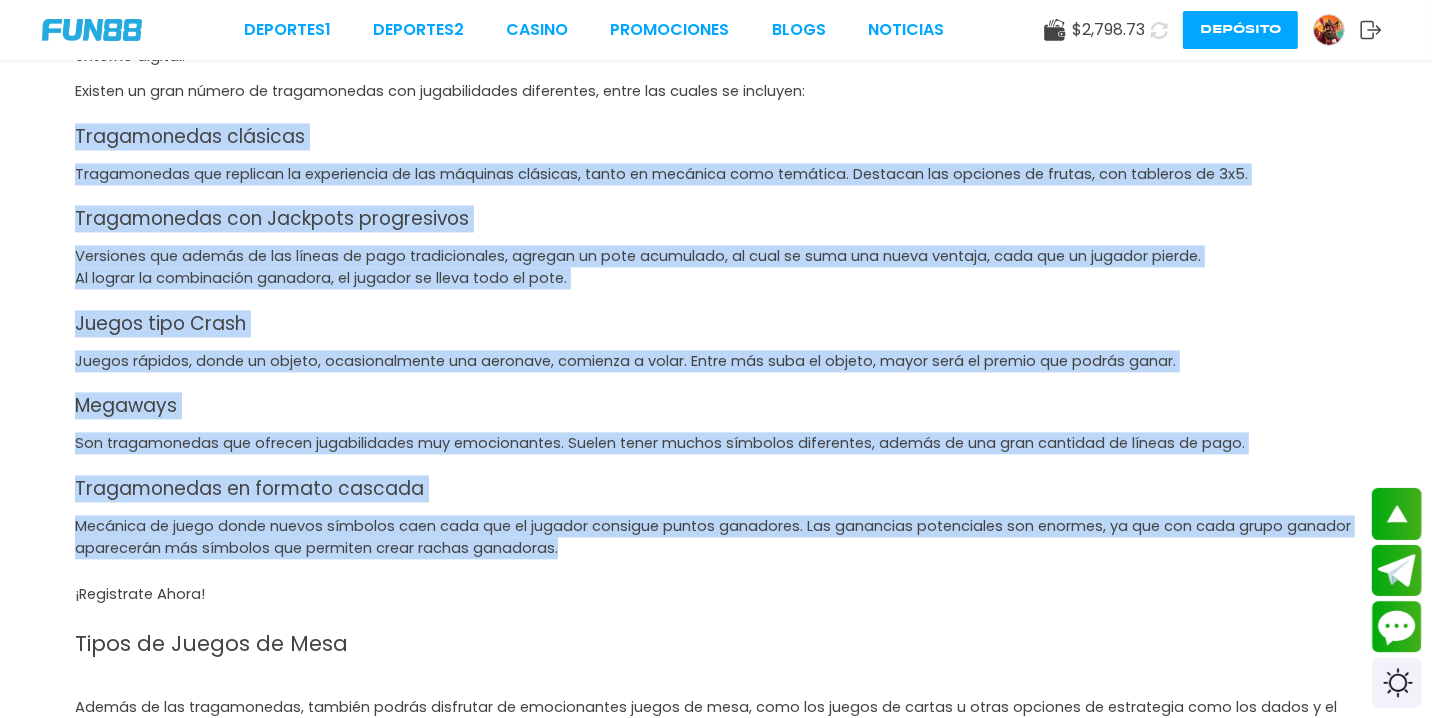 drag, startPoint x: 73, startPoint y: 131, endPoint x: 560, endPoint y: 550, distance: 642.4407 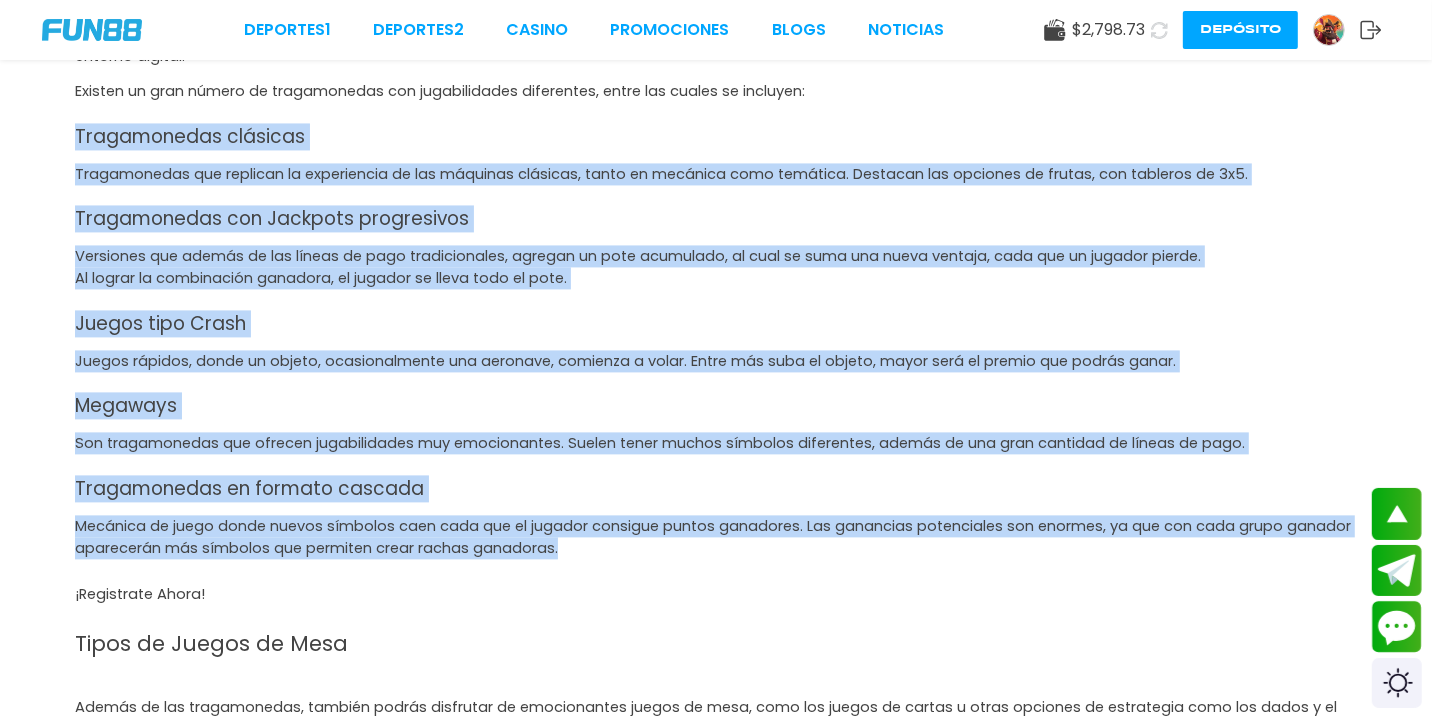 click on "Juega al casino online en  FUN88
Si quieres   jugar casino en línea y estás  buscando el ideal para ti, es muy importante que tomes en cuenta cuáles son las mejores opciones, y también revises a profundidad la plataforma en la que vas a jugar.
El día de hoy te presentamos a  FUN88  y te contamos por qué es uno de los mejores  online casinos online .
¿Qué son los juegos de casino?
Los juegos de casino ofrecen una experiencia de entretenimiento, pero también incorporan una línea de pagos, lo que permite a los jugadores jugar por dinero real.
También existen las opciones de  casino bono sin depositar , sin embargo, estas no permiten obtener fondos, pero sí podrás pasar un buen tiempo de entretenimiento.
Opciones como c aliente casino mx ,  casino twin lions Guadalajara  y j ubilee Monterrey  son opciones de casinos físicos que ofrecen soporte para jugadores mexicanos.
Tipos de juegos de casino
Los tipos de juegos son muy variados, por ejemplo en c aliente México casino" at bounding box center (716, 709) 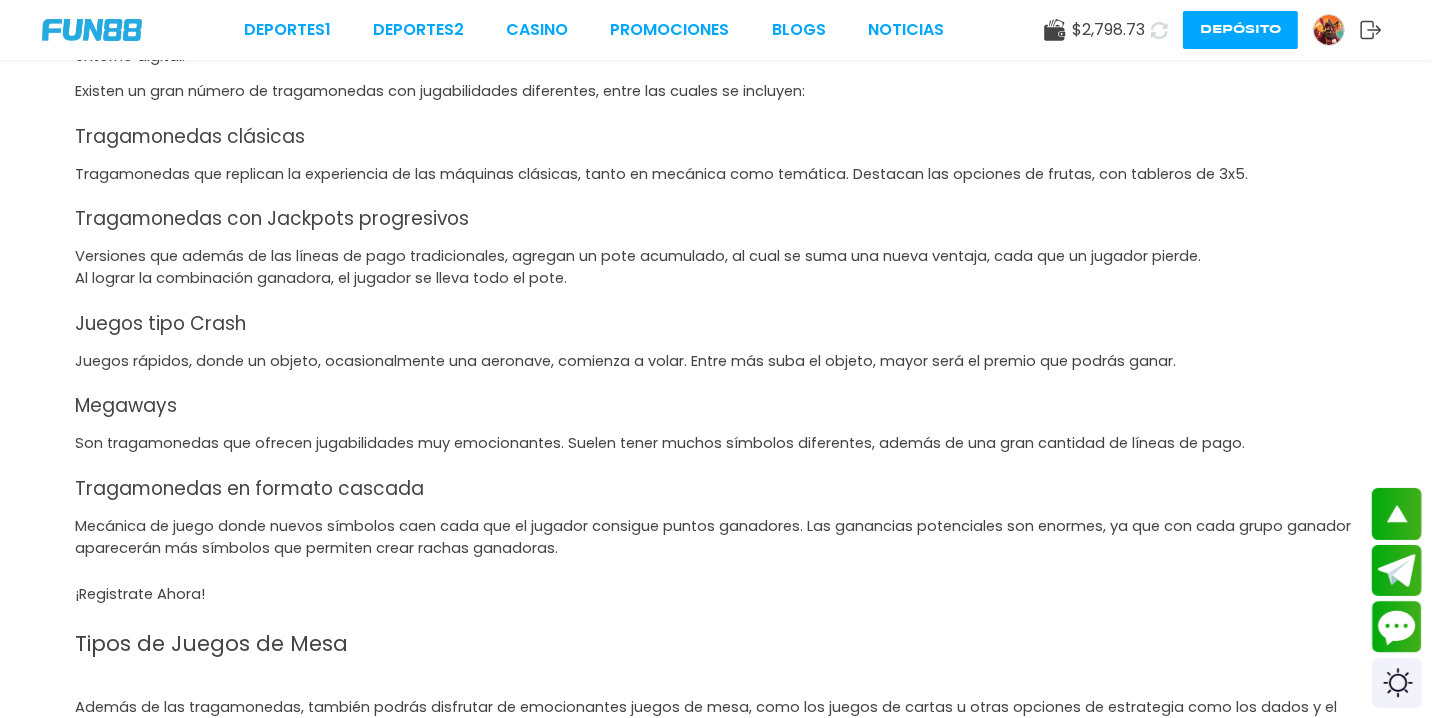 click on "Tragamonedas clásicas" at bounding box center [190, 136] 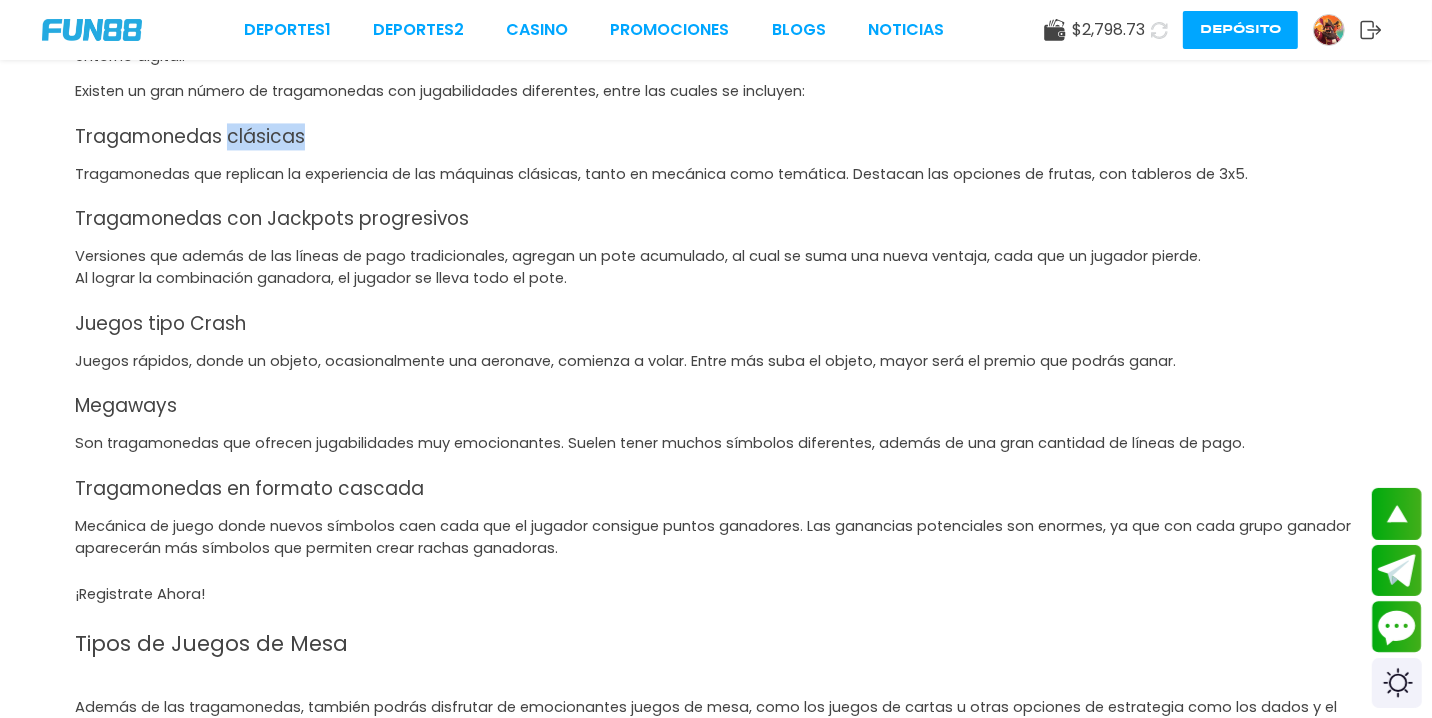 click on "Tragamonedas clásicas" at bounding box center (190, 136) 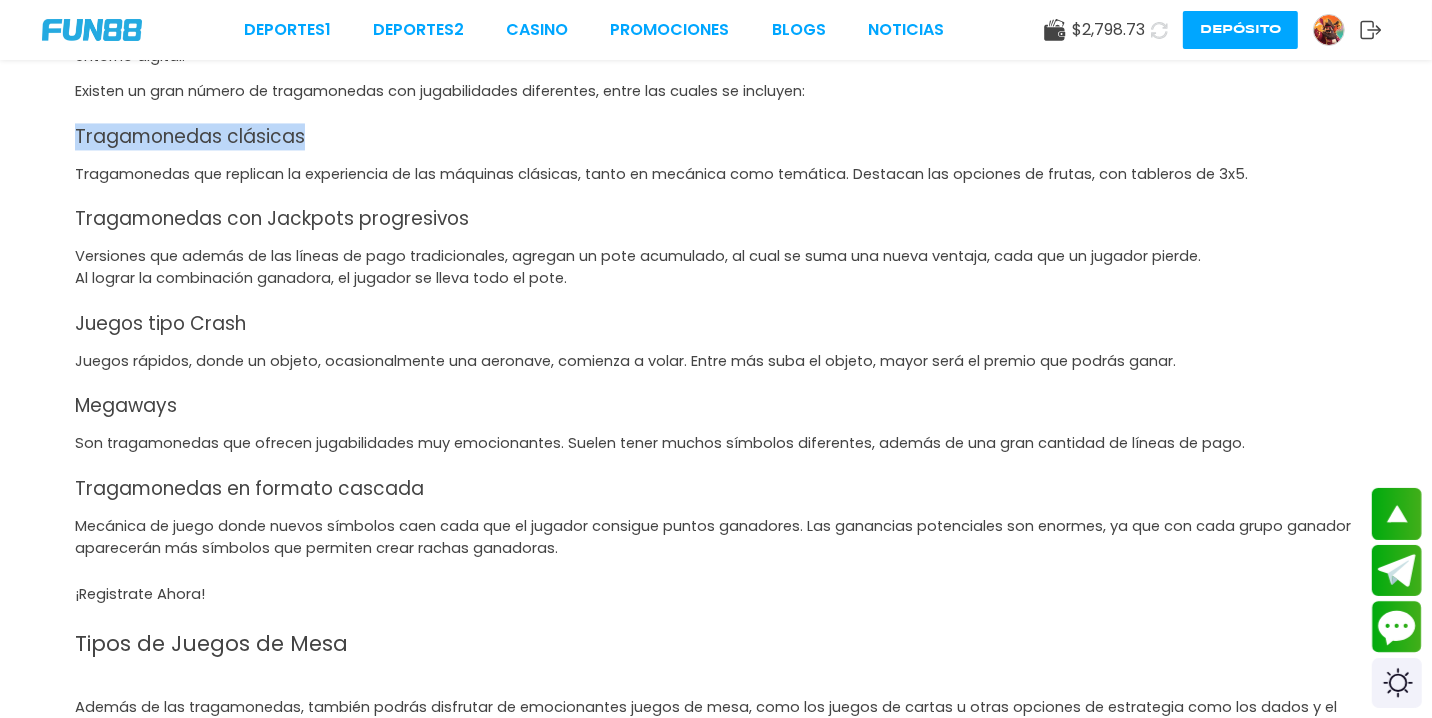 click on "Tragamonedas clásicas" at bounding box center [190, 136] 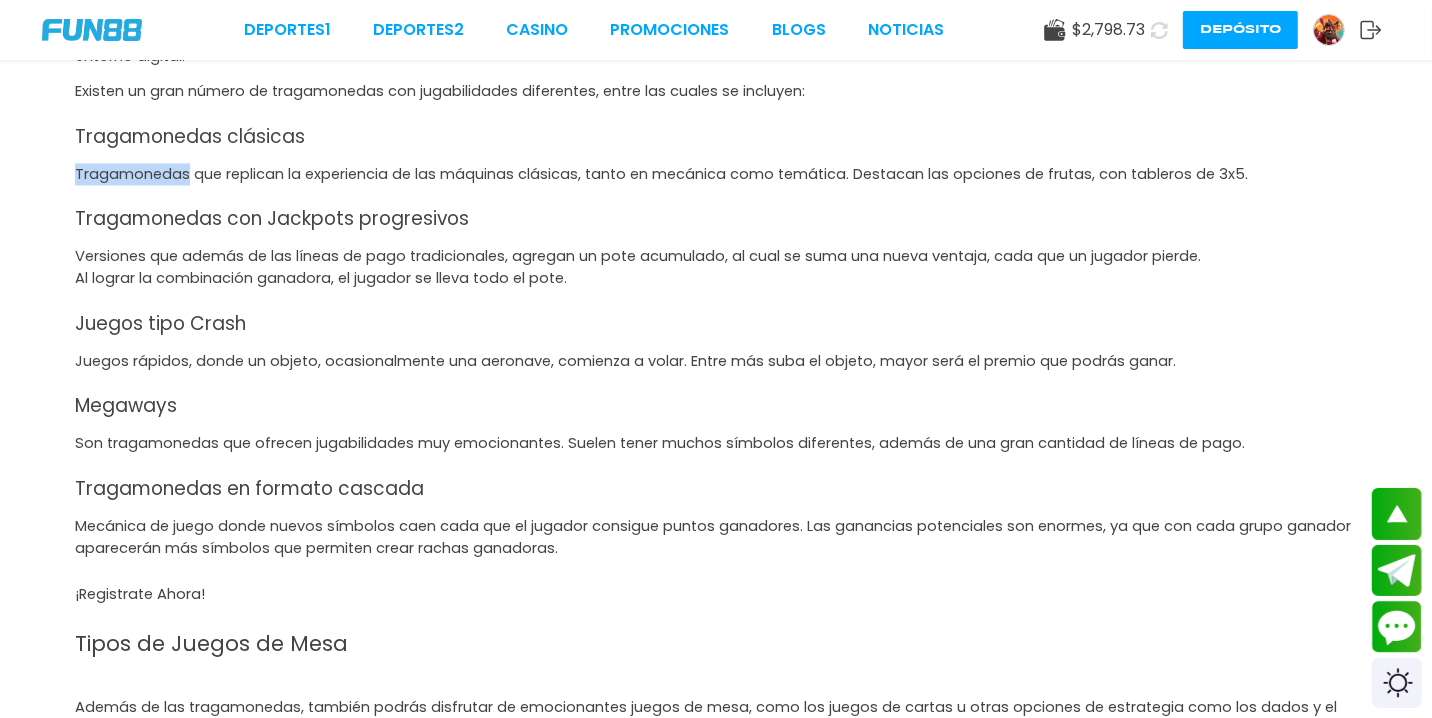 click on "Tragamonedas que replican la experiencia de las máquinas clásicas, tanto en mecánica como temática. Destacan las opciones de frutas, con tableros de 3x5." at bounding box center (109, -330) 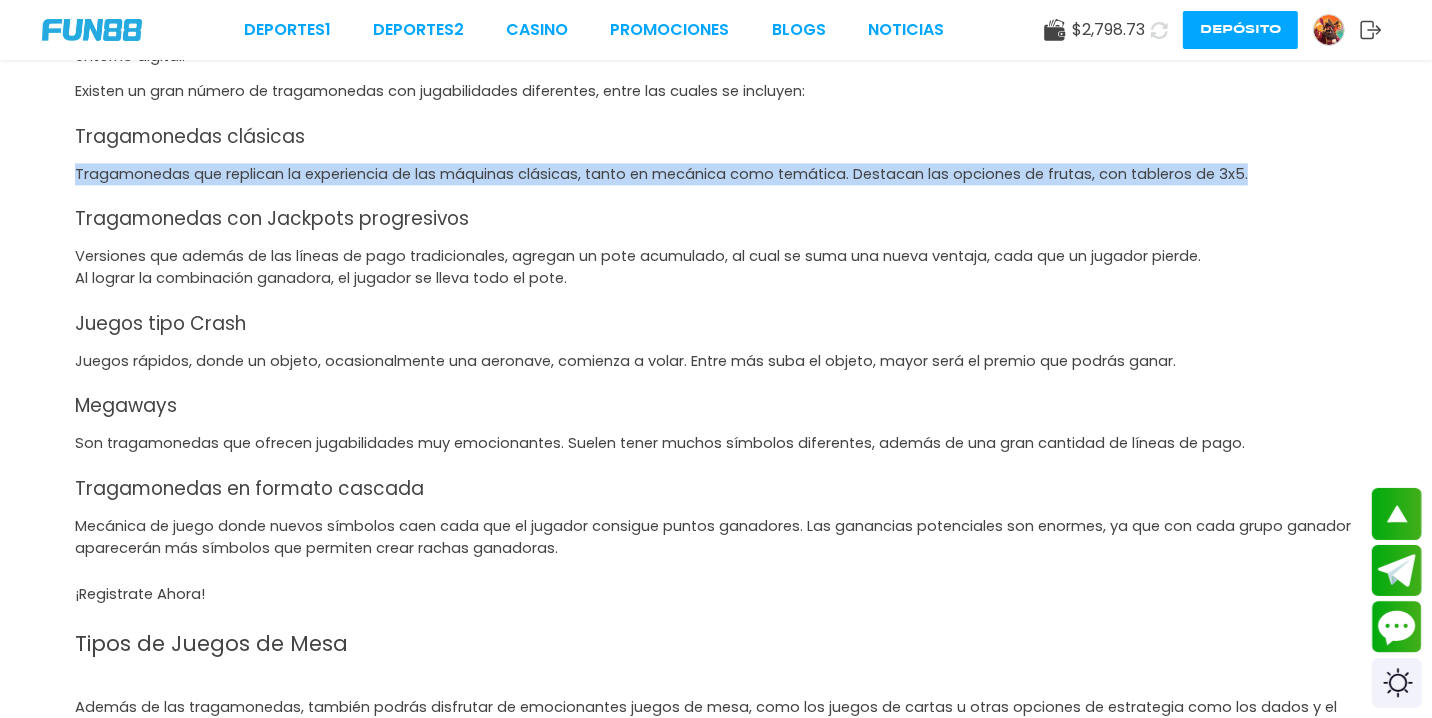 click on "Tragamonedas que replican la experiencia de las máquinas clásicas, tanto en mecánica como temática. Destacan las opciones de frutas, con tableros de 3x5." at bounding box center (109, -330) 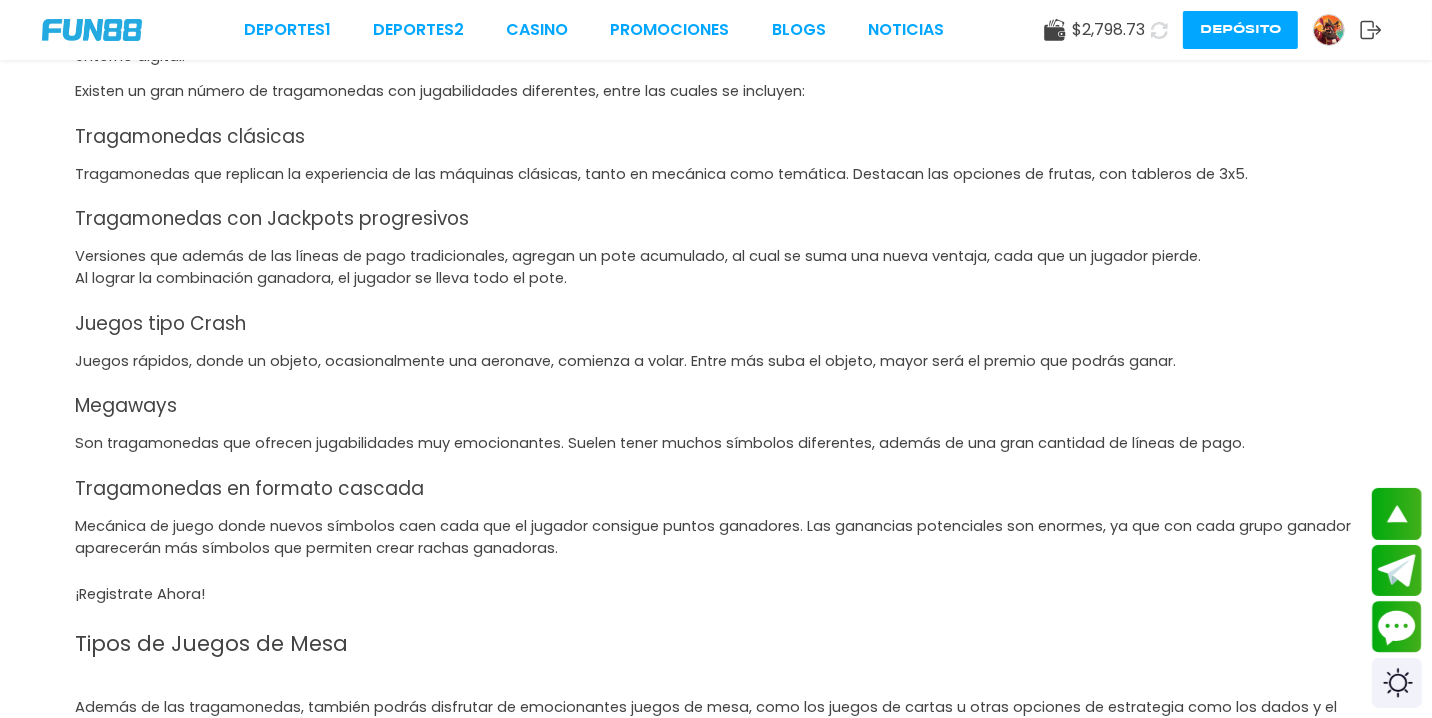 click on "Tragamonedas con Jackpots progresivos" at bounding box center (190, 136) 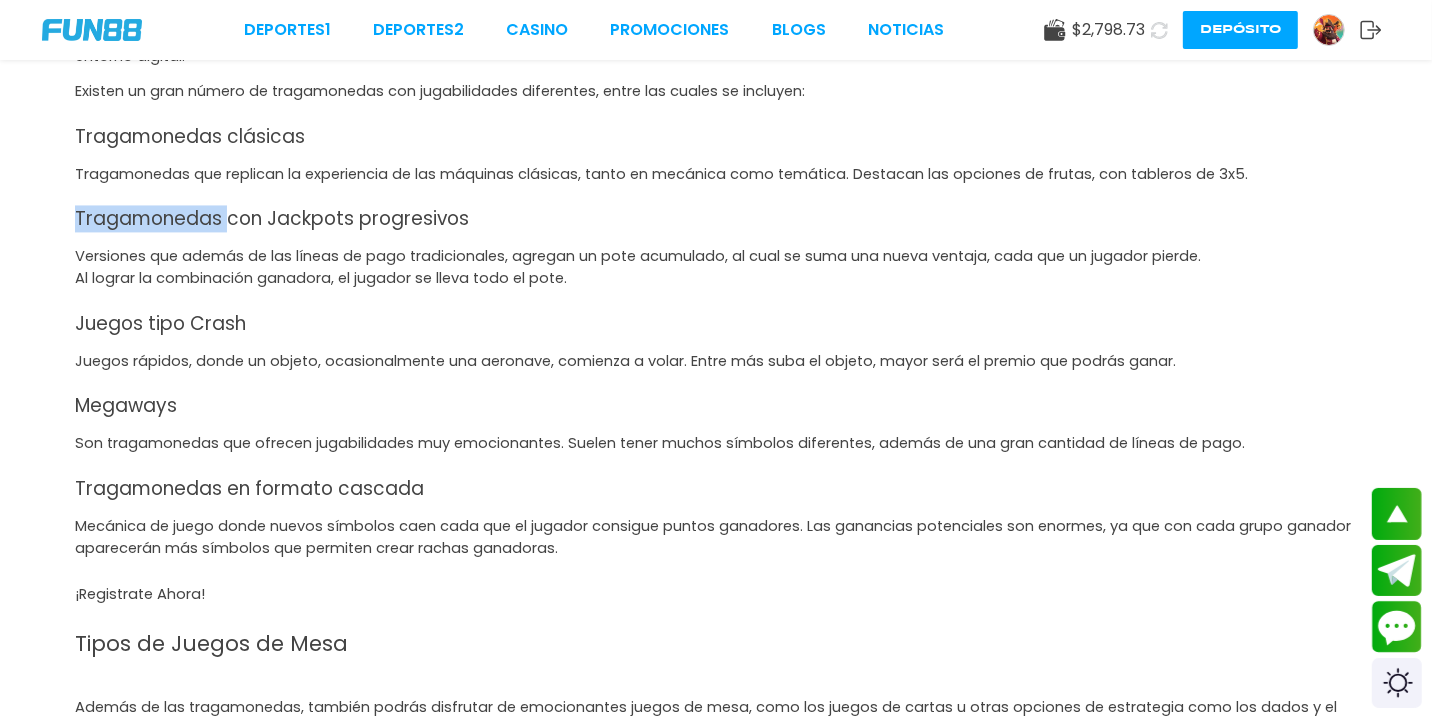 click on "Tragamonedas con Jackpots progresivos" at bounding box center (190, 136) 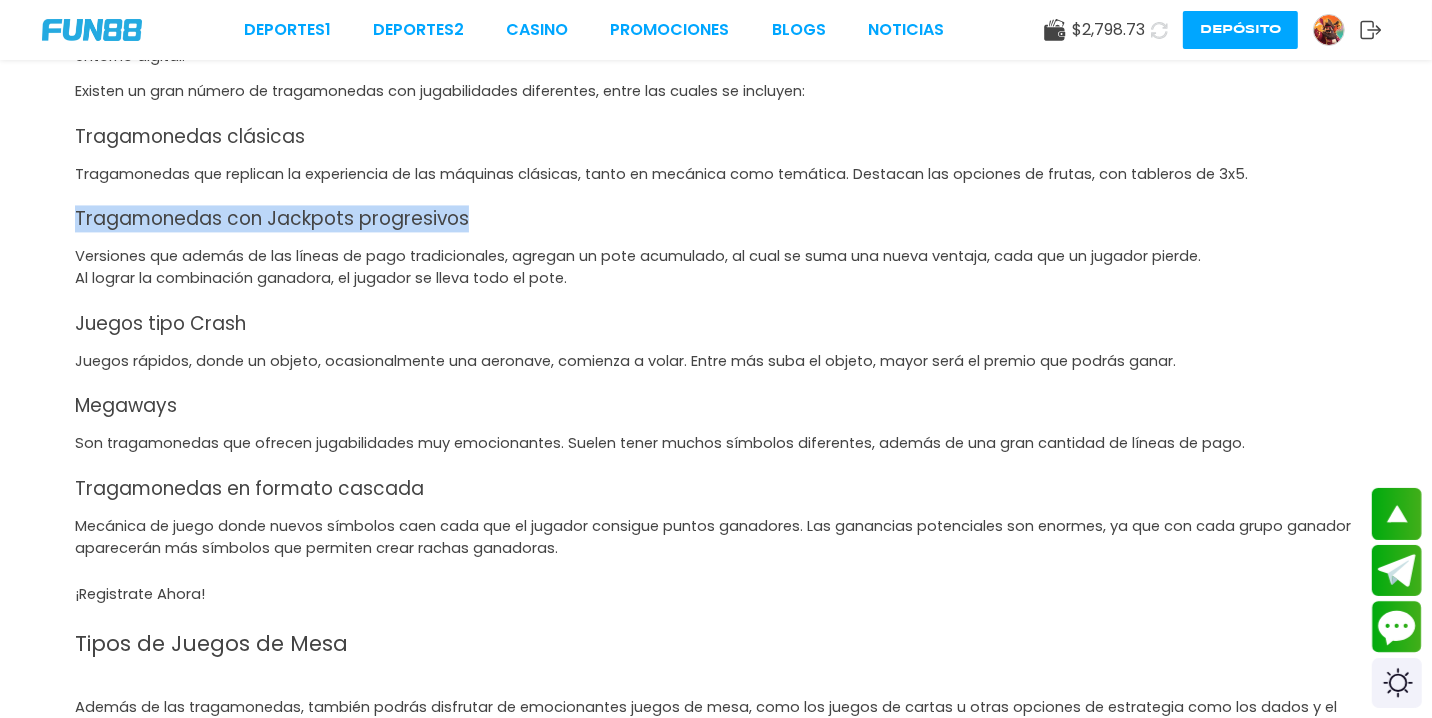 click on "Tragamonedas con Jackpots progresivos" at bounding box center (190, 136) 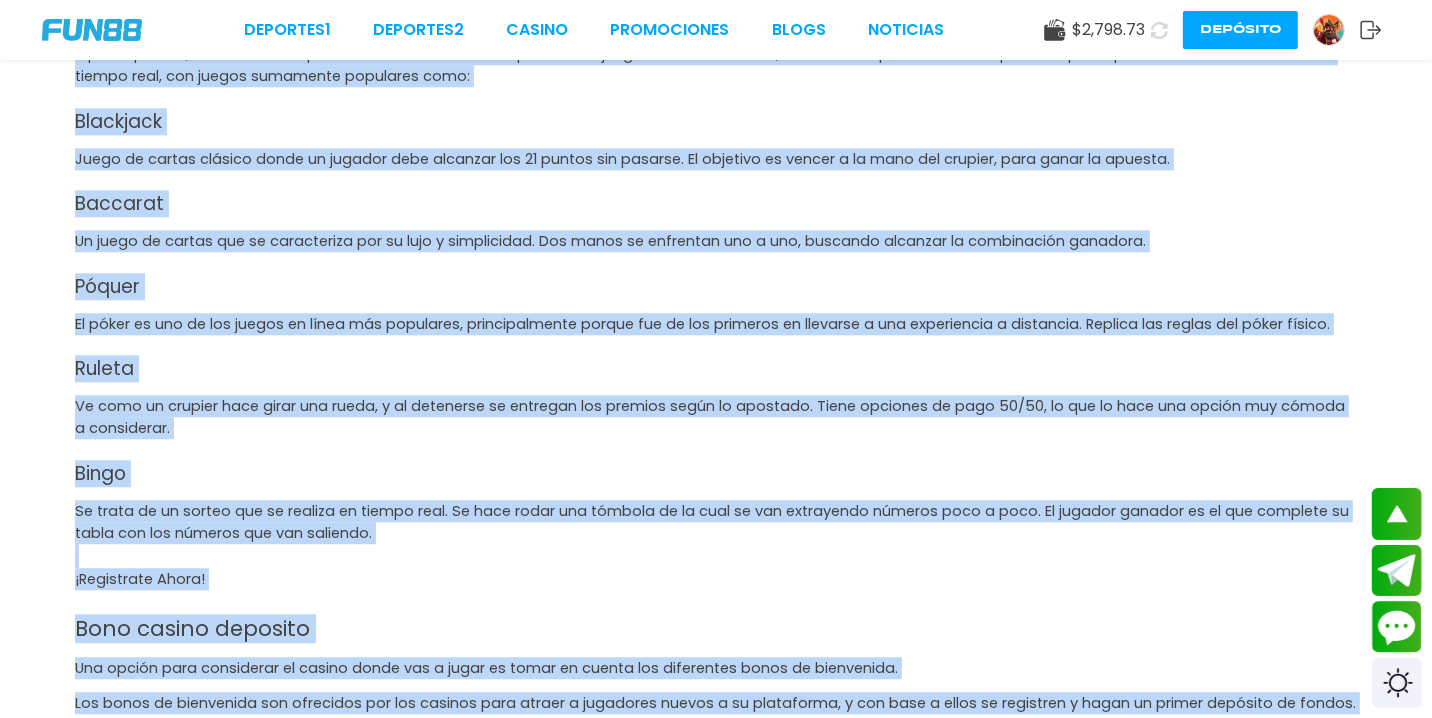 scroll, scrollTop: 4544, scrollLeft: 0, axis: vertical 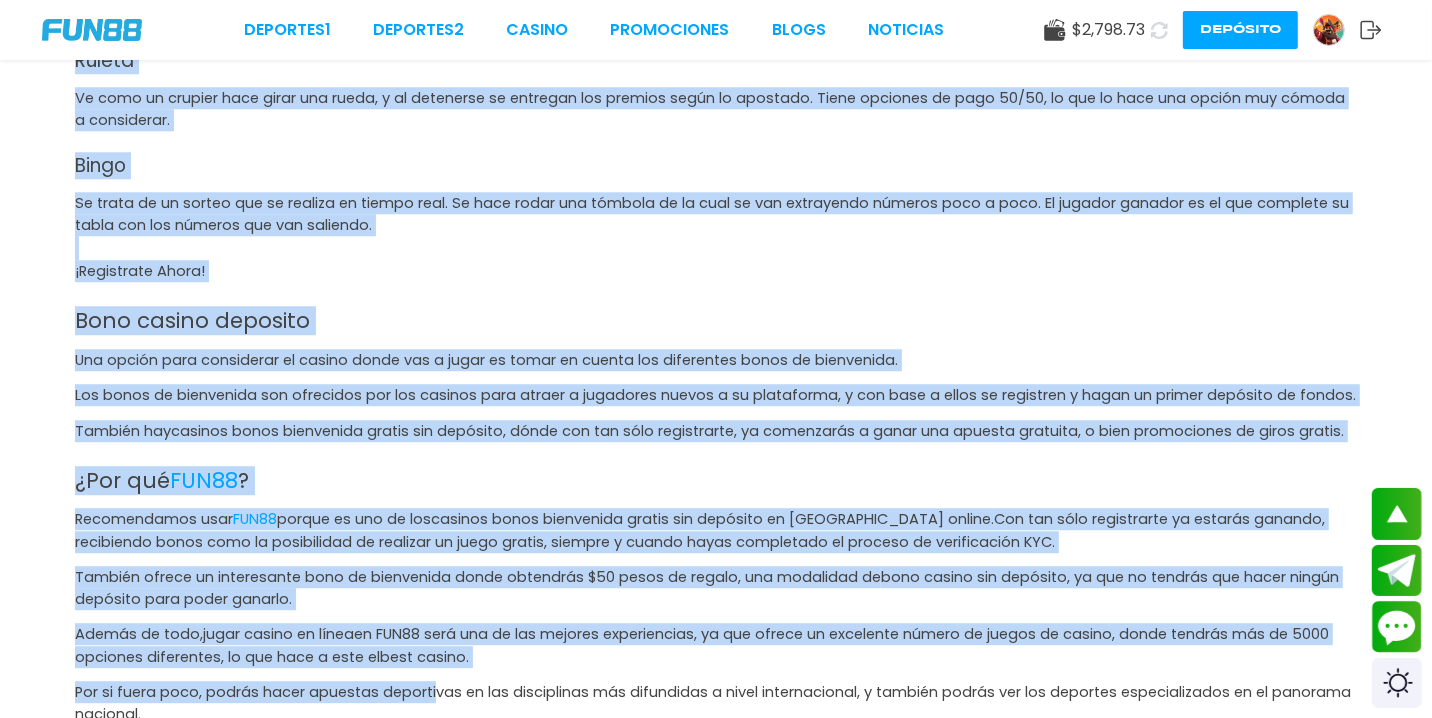 drag, startPoint x: 83, startPoint y: 140, endPoint x: 434, endPoint y: 717, distance: 675.37396 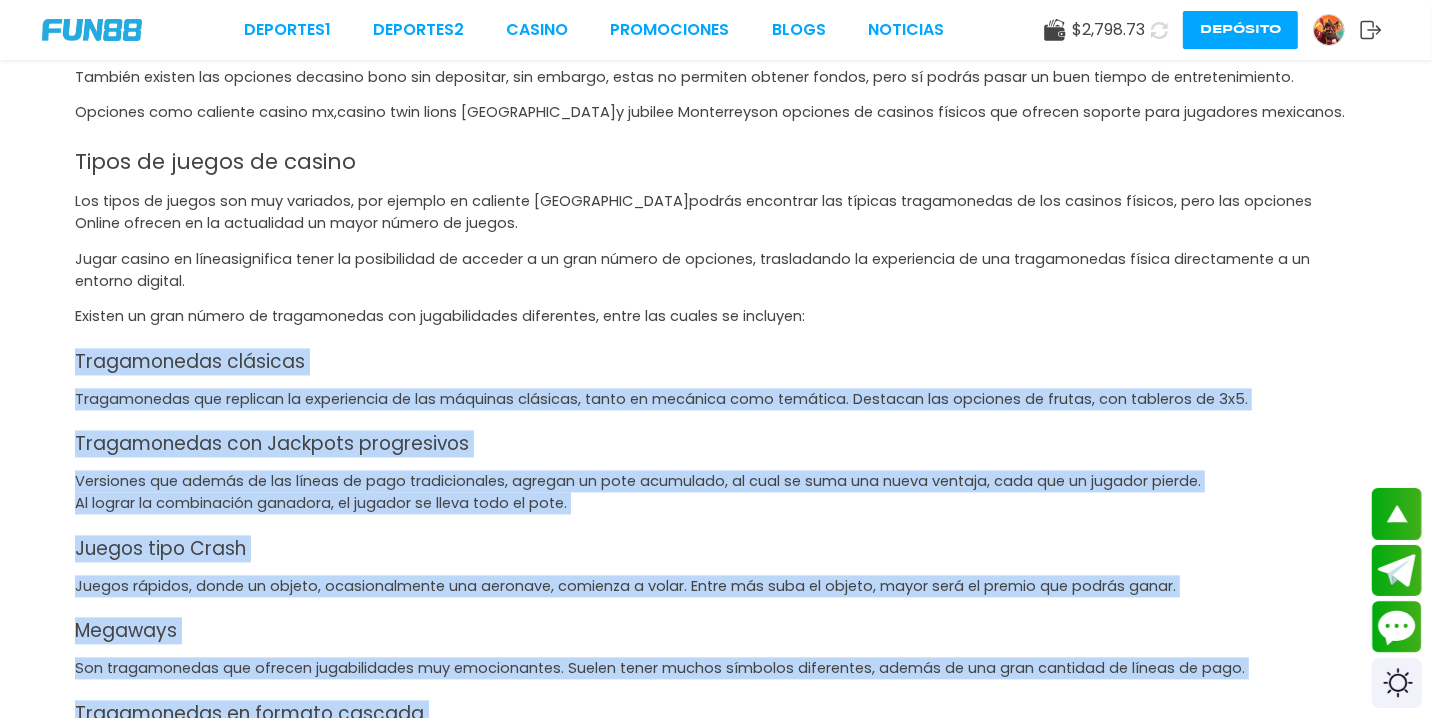 scroll, scrollTop: 3256, scrollLeft: 0, axis: vertical 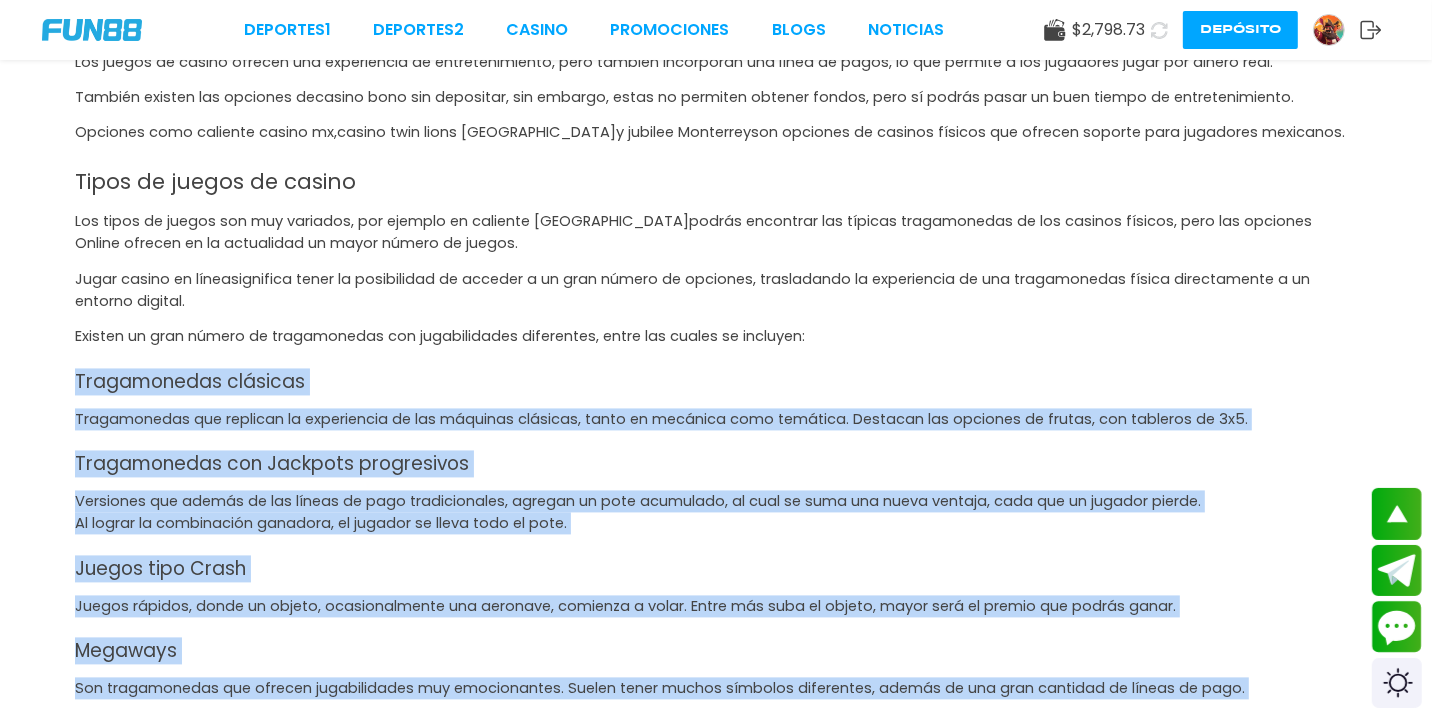 click on "Al lograr la combinación ganadora, el jugador se lleva todo el pote." at bounding box center (716, 523) 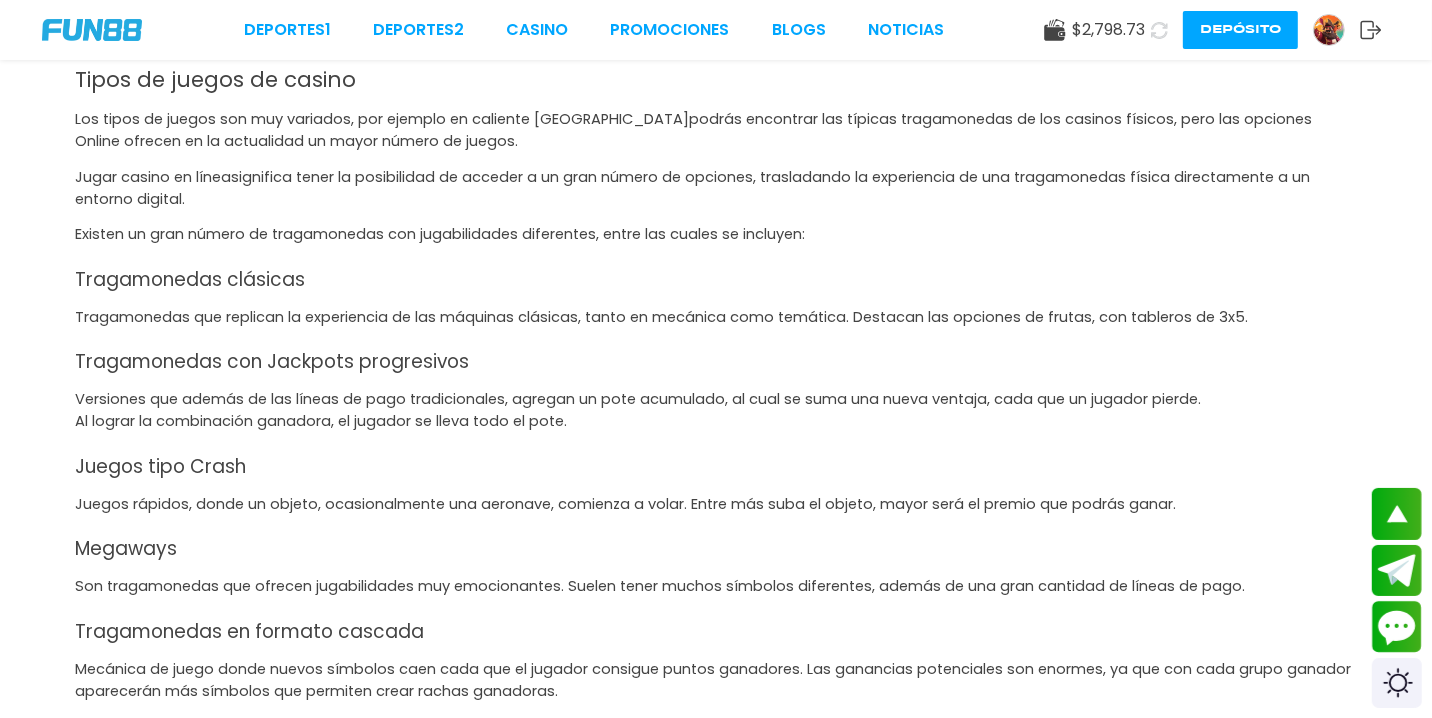 scroll, scrollTop: 3410, scrollLeft: 0, axis: vertical 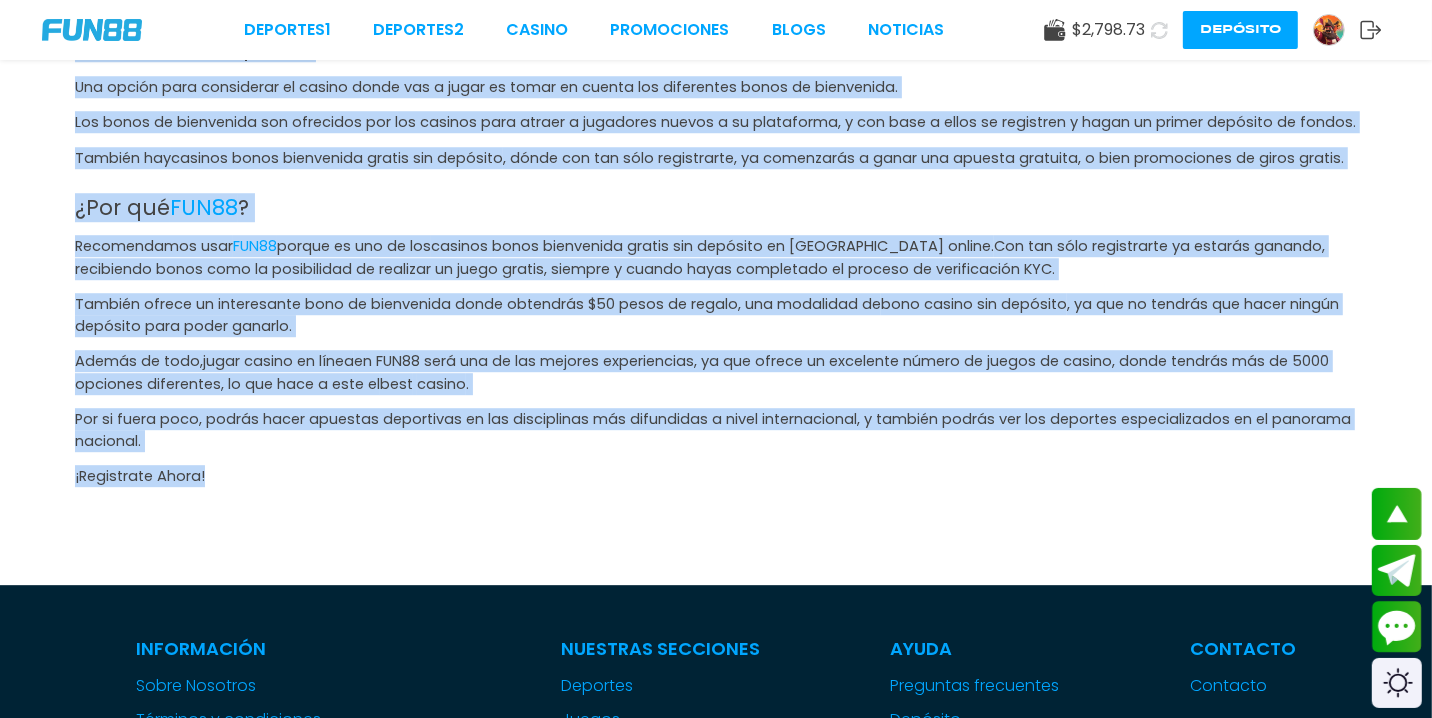 drag, startPoint x: 73, startPoint y: 222, endPoint x: 333, endPoint y: 462, distance: 353.83612 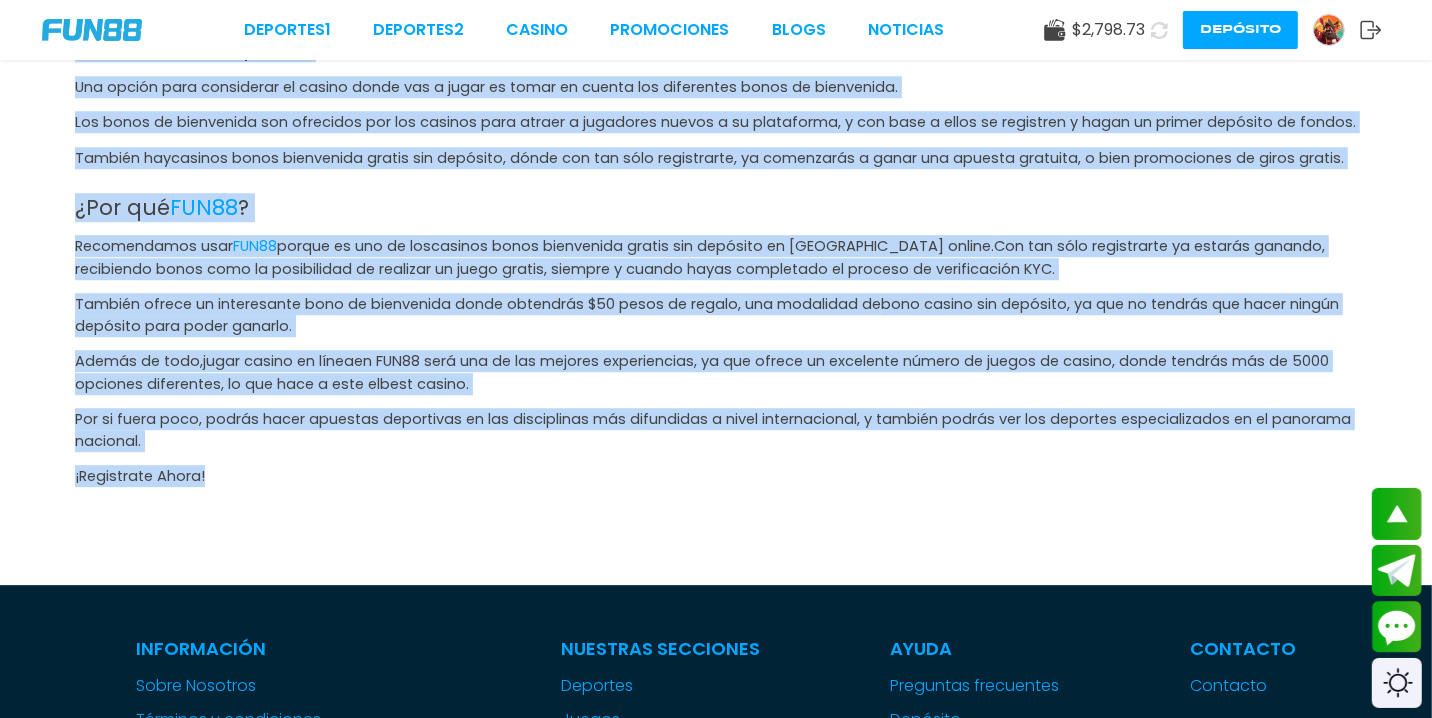click on "Juega al casino online en  FUN88
Si quieres   jugar casino en línea y estás  buscando el ideal para ti, es muy importante que tomes en cuenta cuáles son las mejores opciones, y también revises a profundidad la plataforma en la que vas a jugar.
El día de hoy te presentamos a  FUN88  y te contamos por qué es uno de los mejores  online casinos online .
¿Qué son los juegos de casino?
Los juegos de casino ofrecen una experiencia de entretenimiento, pero también incorporan una línea de pagos, lo que permite a los jugadores jugar por dinero real.
También existen las opciones de  casino bono sin depositar , sin embargo, estas no permiten obtener fondos, pero sí podrás pasar un buen tiempo de entretenimiento.
Opciones como c aliente casino mx ,  casino twin lions Guadalajara  y j ubilee Monterrey  son opciones de casinos físicos que ofrecen soporte para jugadores mexicanos.
Tipos de juegos de casino
Los tipos de juegos son muy variados, por ejemplo en c aliente México casino" at bounding box center [716, -582] 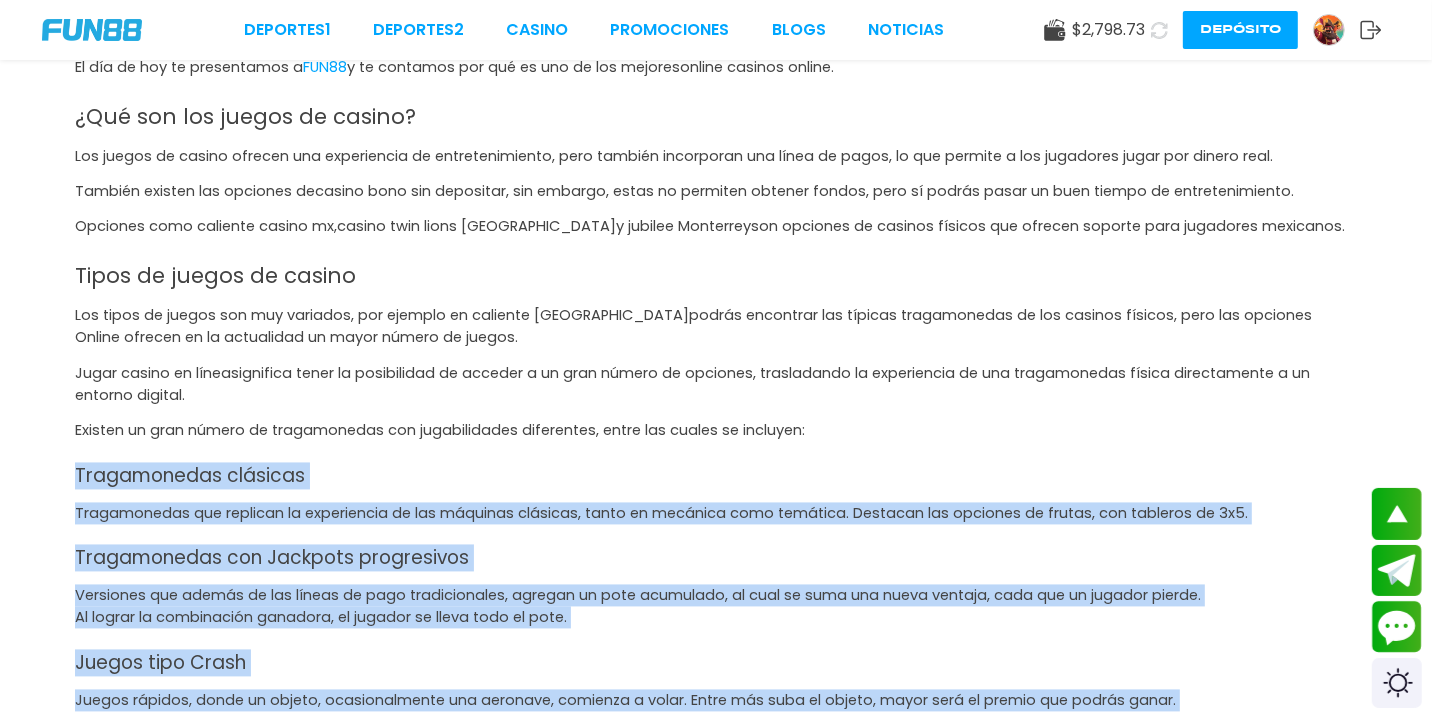scroll, scrollTop: 3212, scrollLeft: 0, axis: vertical 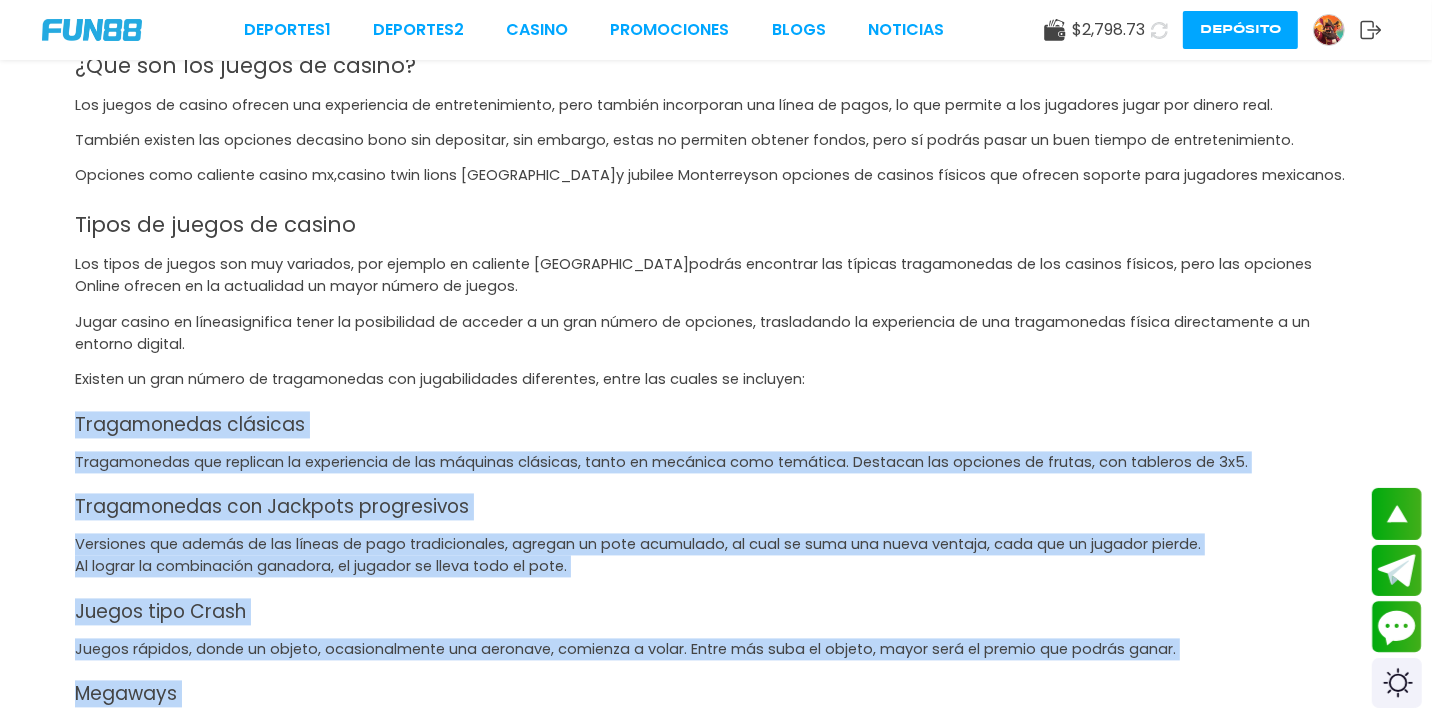 click on "Juega al casino online en  FUN88
Si quieres   jugar casino en línea y estás  buscando el ideal para ti, es muy importante que tomes en cuenta cuáles son las mejores opciones, y también revises a profundidad la plataforma en la que vas a jugar.
El día de hoy te presentamos a  FUN88  y te contamos por qué es uno de los mejores  online casinos online .
¿Qué son los juegos de casino?
Los juegos de casino ofrecen una experiencia de entretenimiento, pero también incorporan una línea de pagos, lo que permite a los jugadores jugar por dinero real.
También existen las opciones de  casino bono sin depositar , sin embargo, estas no permiten obtener fondos, pero sí podrás pasar un buen tiempo de entretenimiento.
Opciones como c aliente casino mx ,  casino twin lions Guadalajara  y j ubilee Monterrey  son opciones de casinos físicos que ofrecen soporte para jugadores mexicanos.
Tipos de juegos de casino
Los tipos de juegos son muy variados, por ejemplo en c aliente México casino" at bounding box center [716, 998] 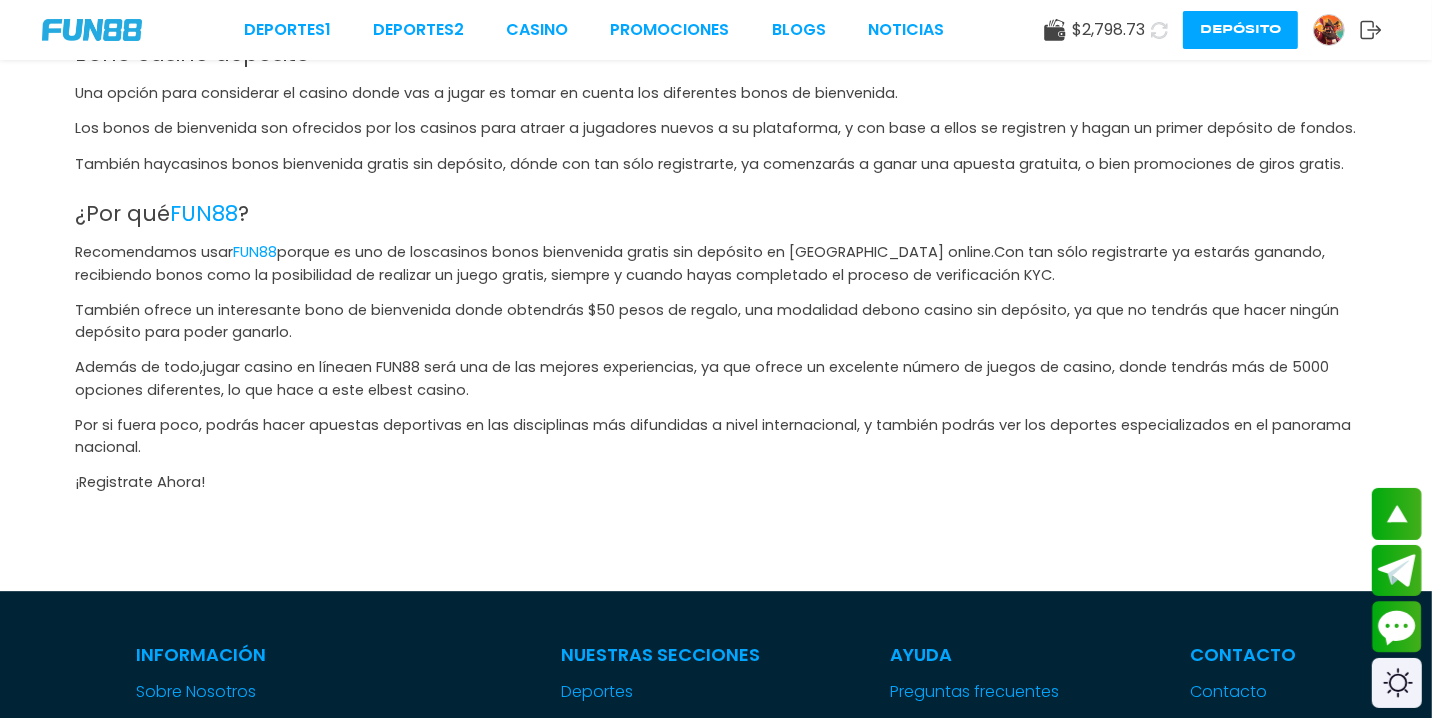 scroll, scrollTop: 4827, scrollLeft: 0, axis: vertical 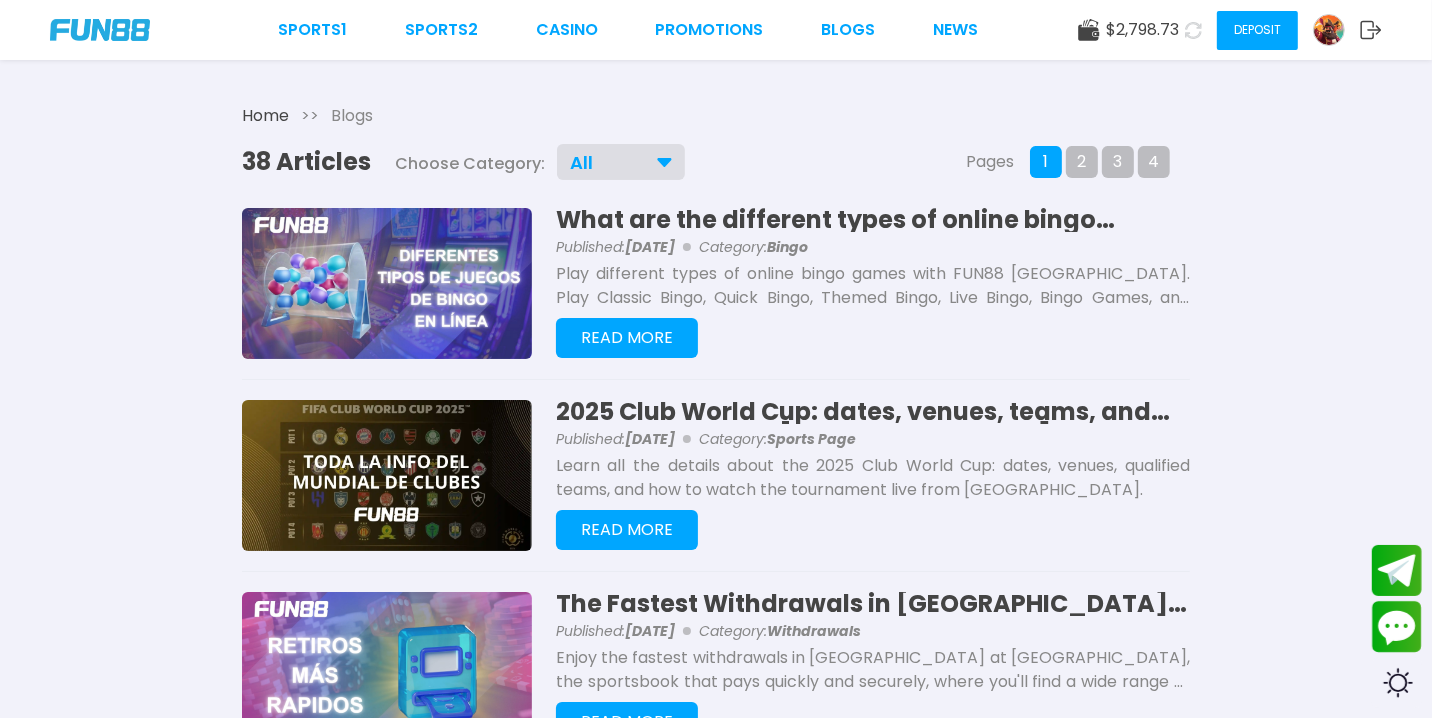 click on "All" at bounding box center [581, 162] 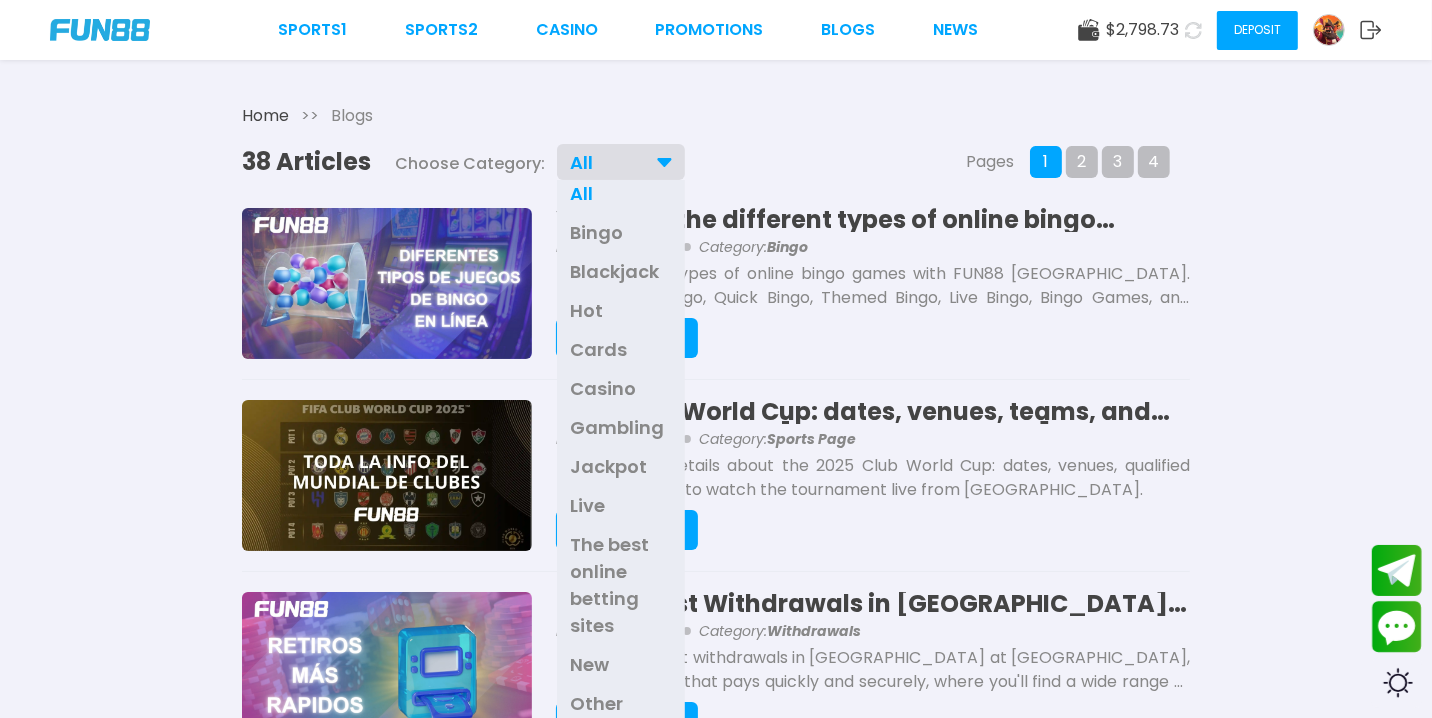 click on "Blackjack" at bounding box center (614, 271) 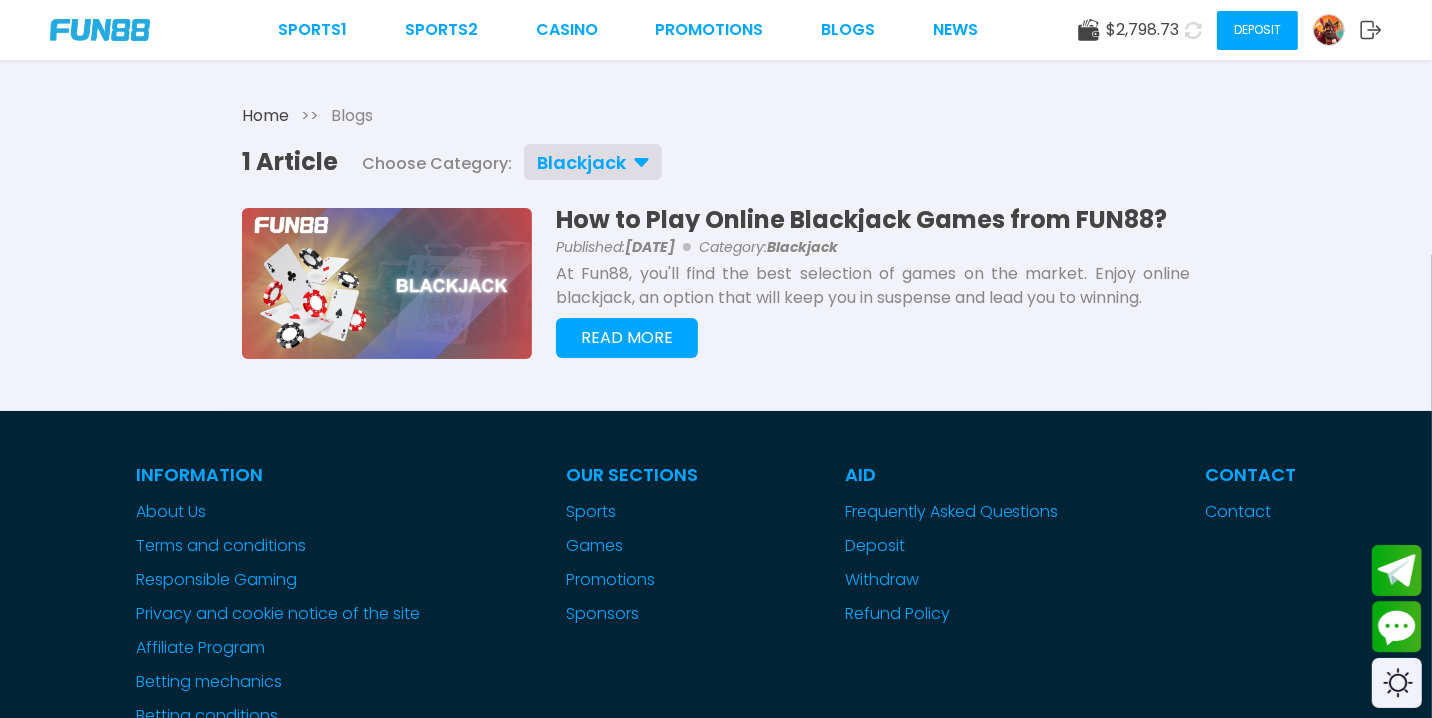 click on "READ MORE" at bounding box center (627, 337) 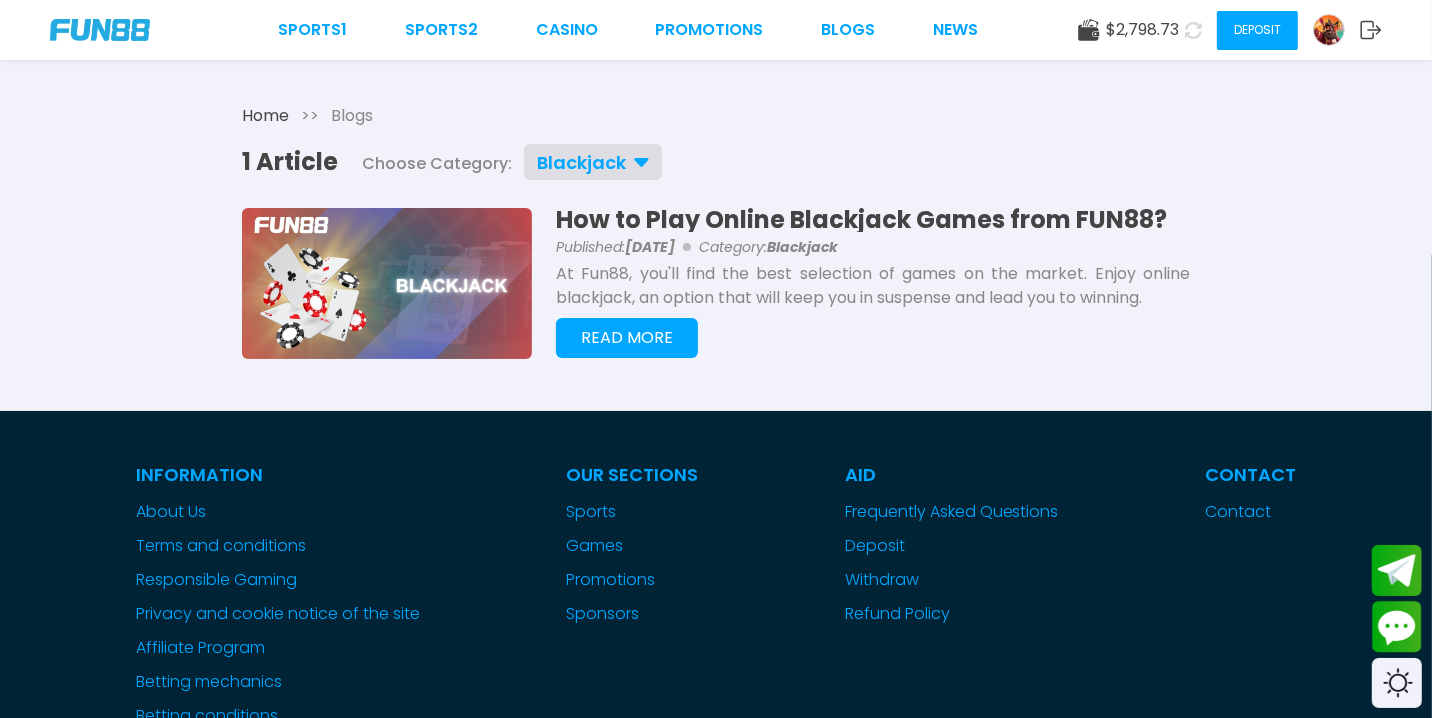 click on "Blackjack" at bounding box center (581, 162) 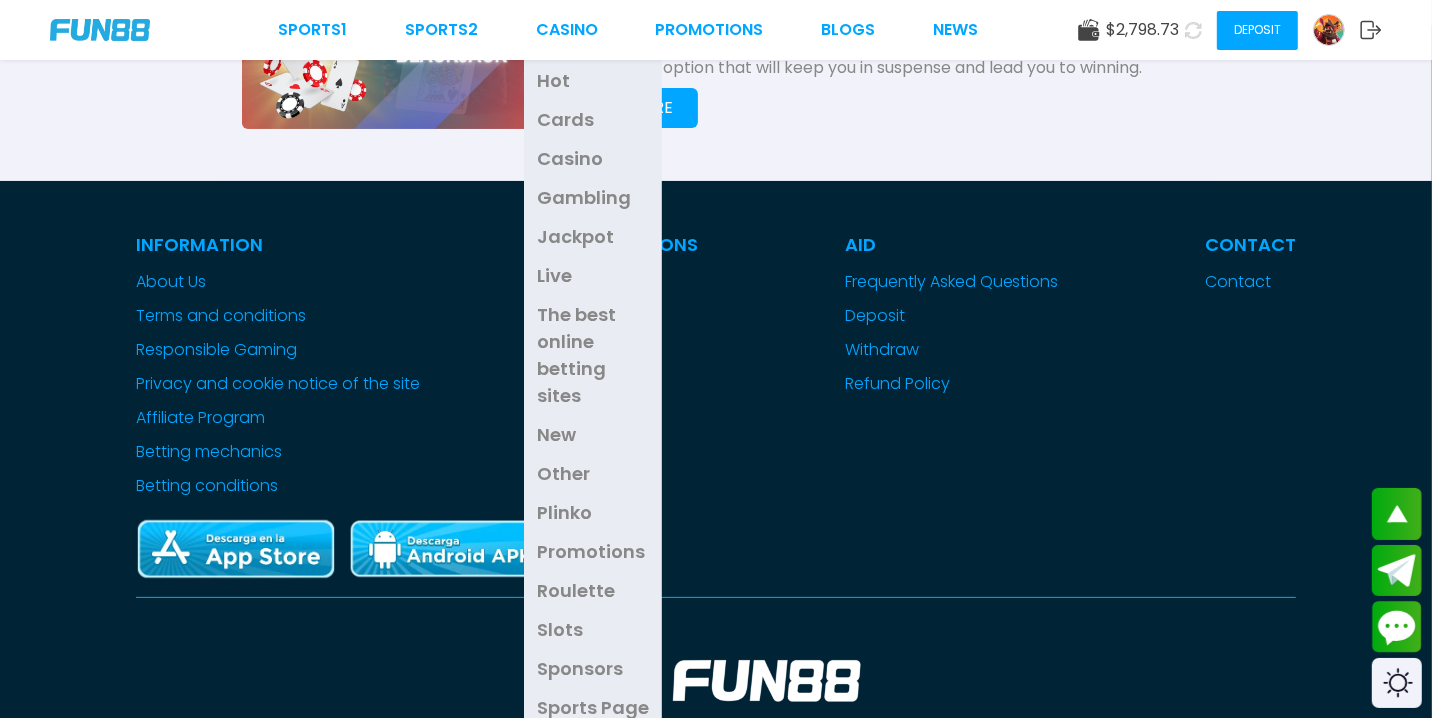 scroll, scrollTop: 234, scrollLeft: 0, axis: vertical 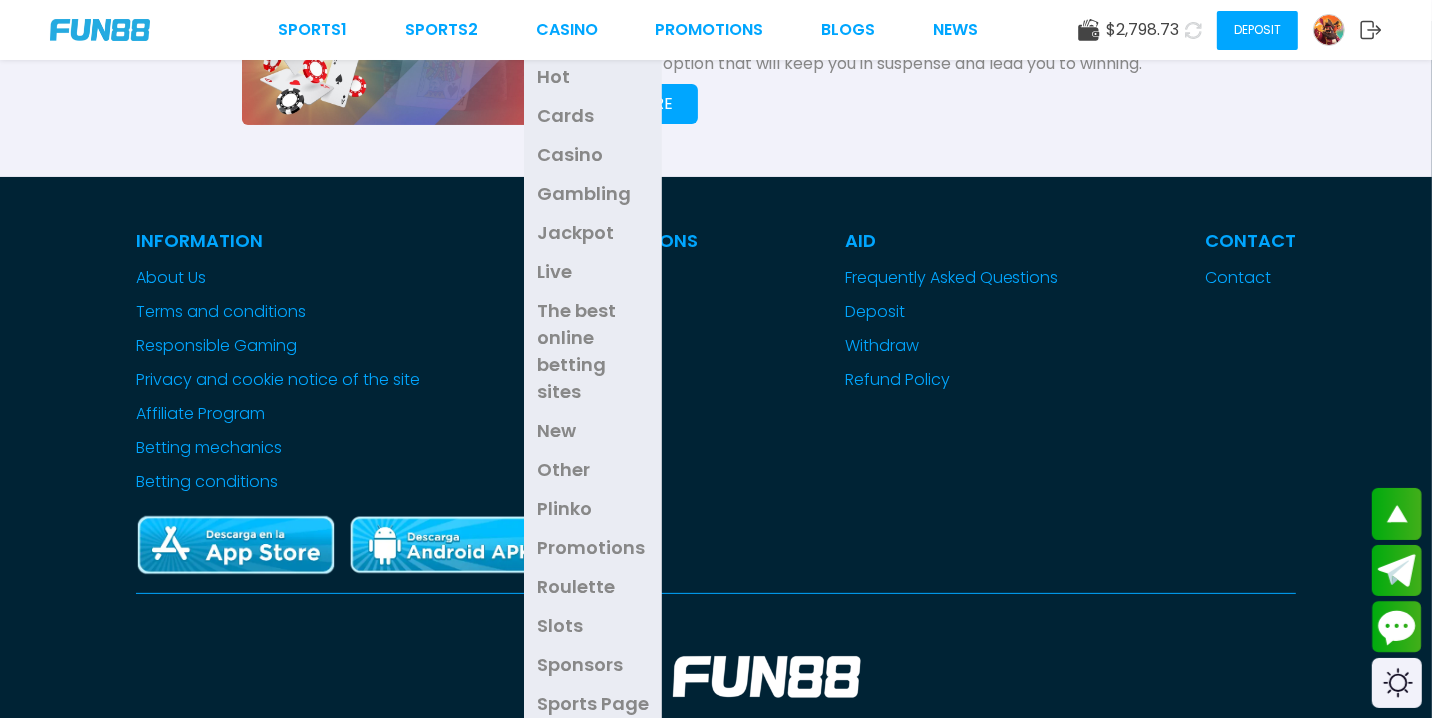 click on "Roulette" at bounding box center (576, 586) 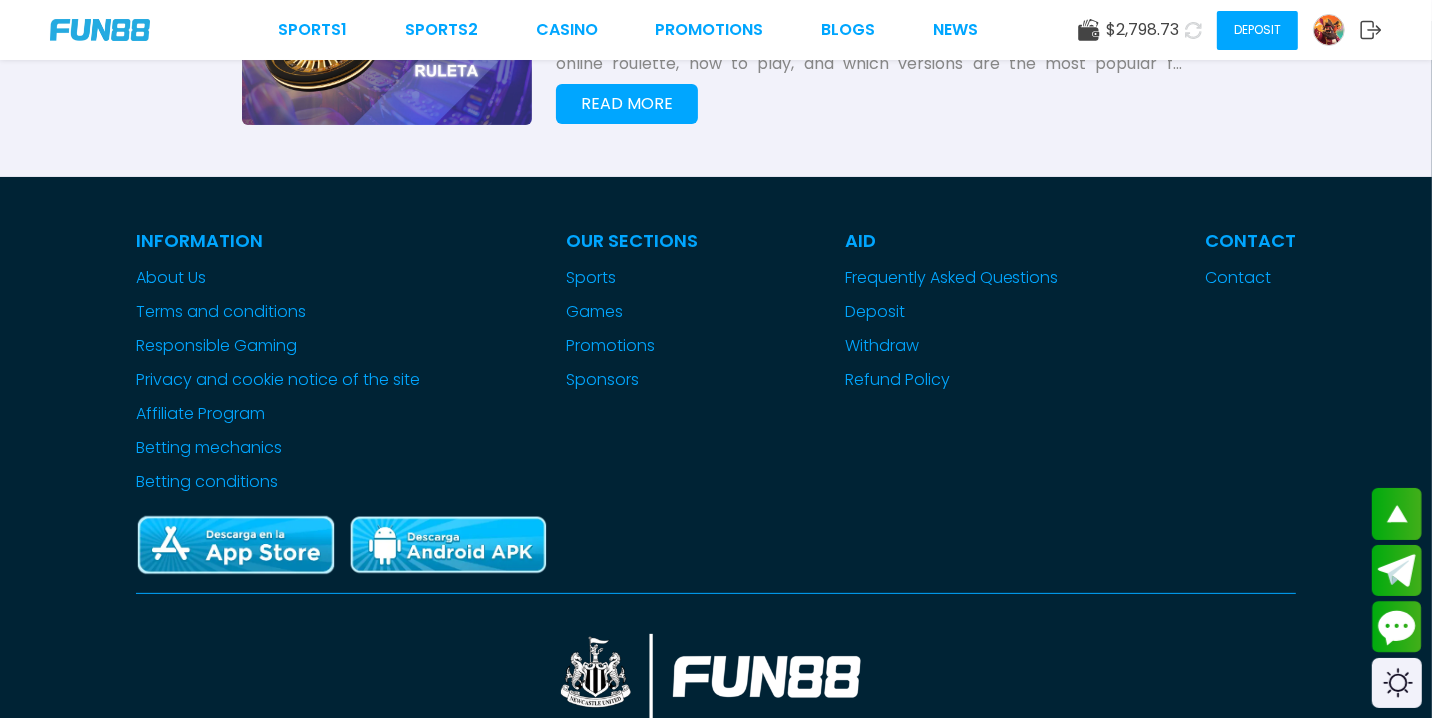click on "READ MORE" at bounding box center [627, 103] 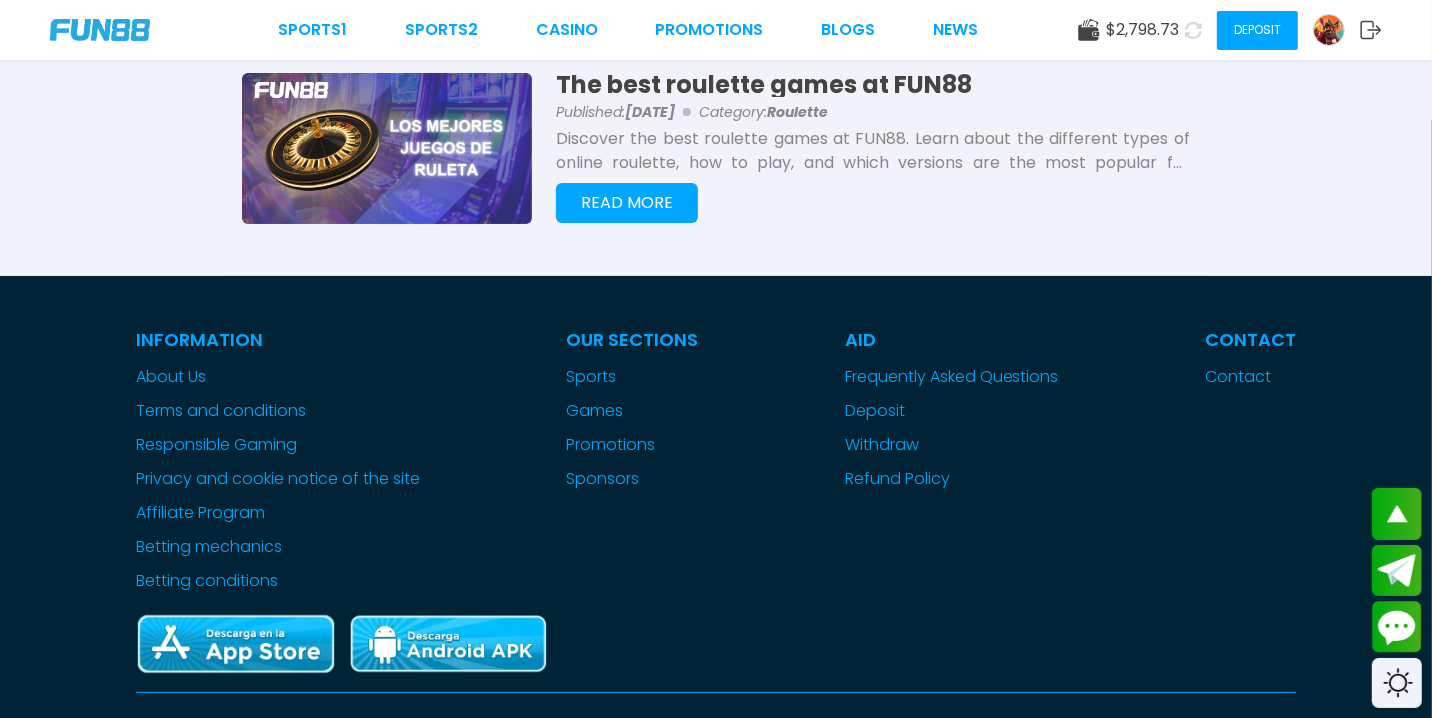 scroll, scrollTop: 123, scrollLeft: 0, axis: vertical 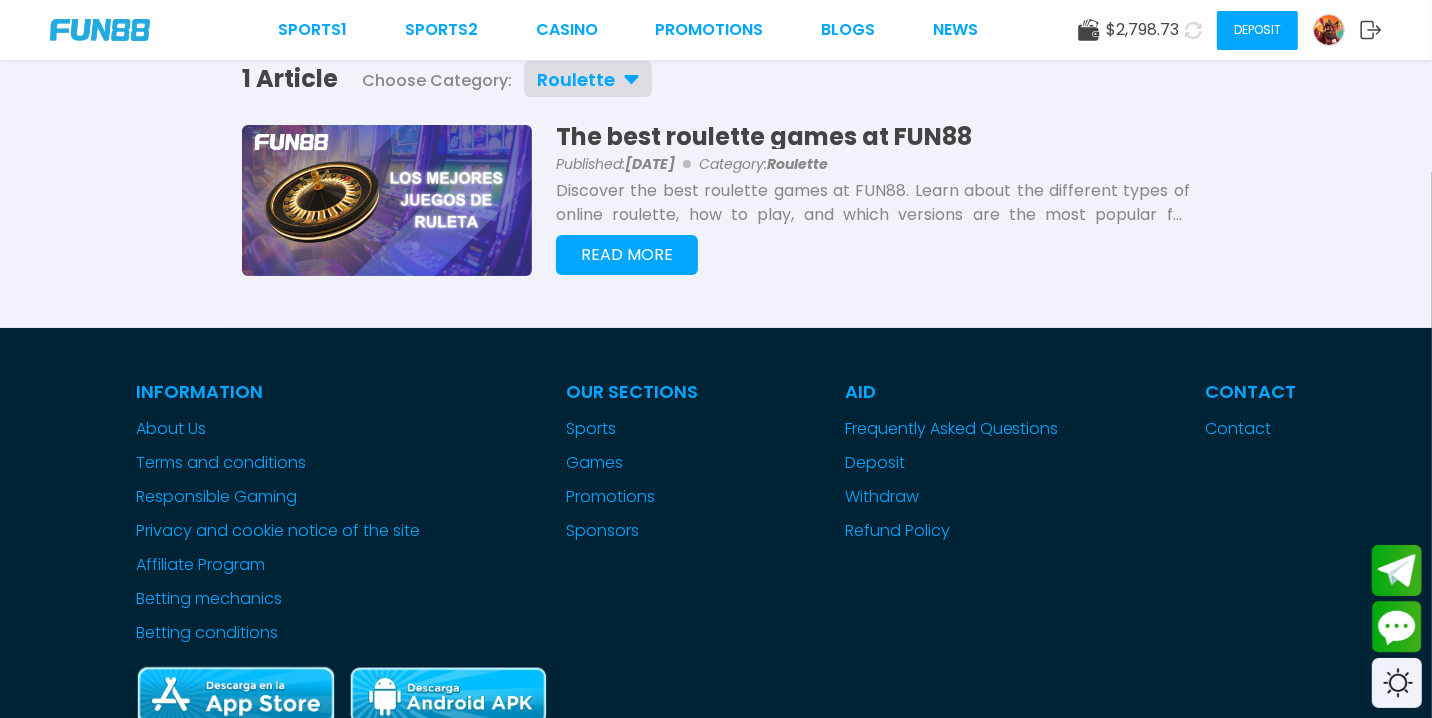 click on "Roulette" at bounding box center (588, 79) 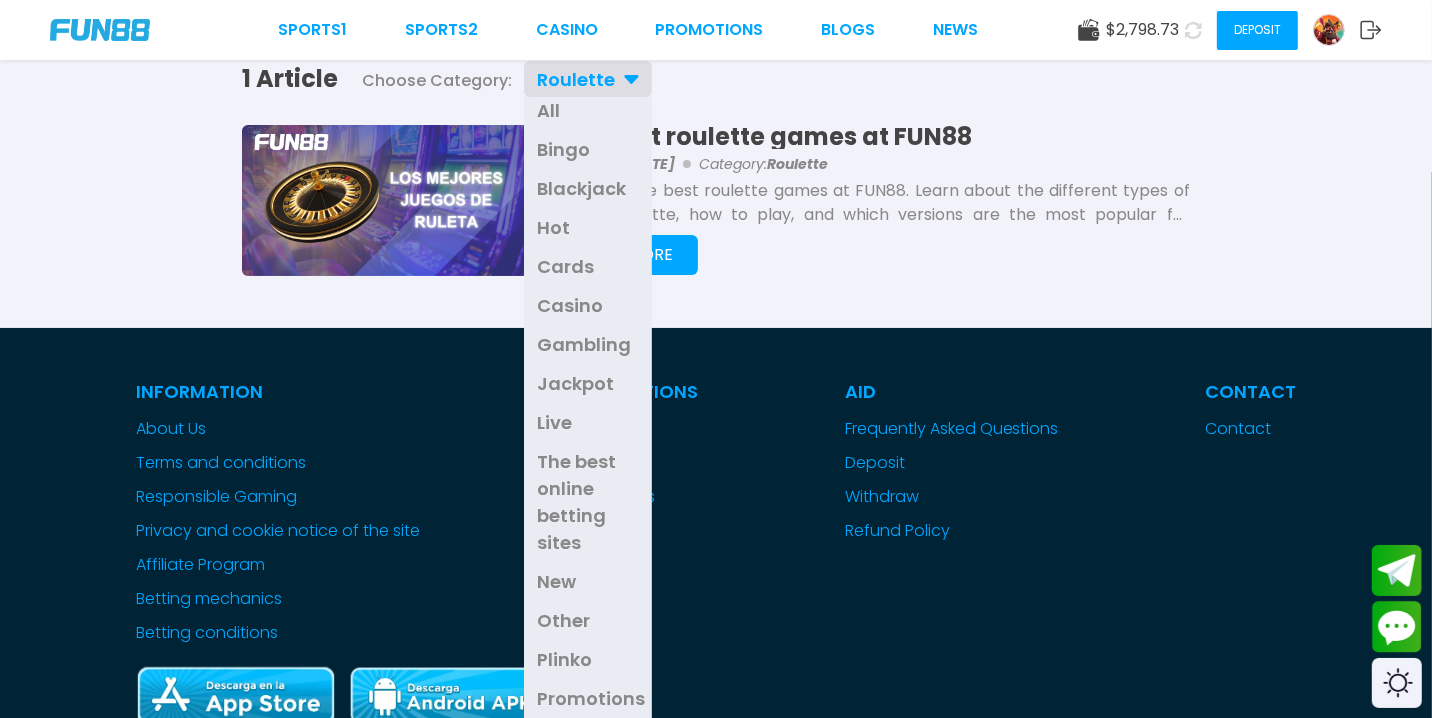 click on "Bingo" at bounding box center [588, 149] 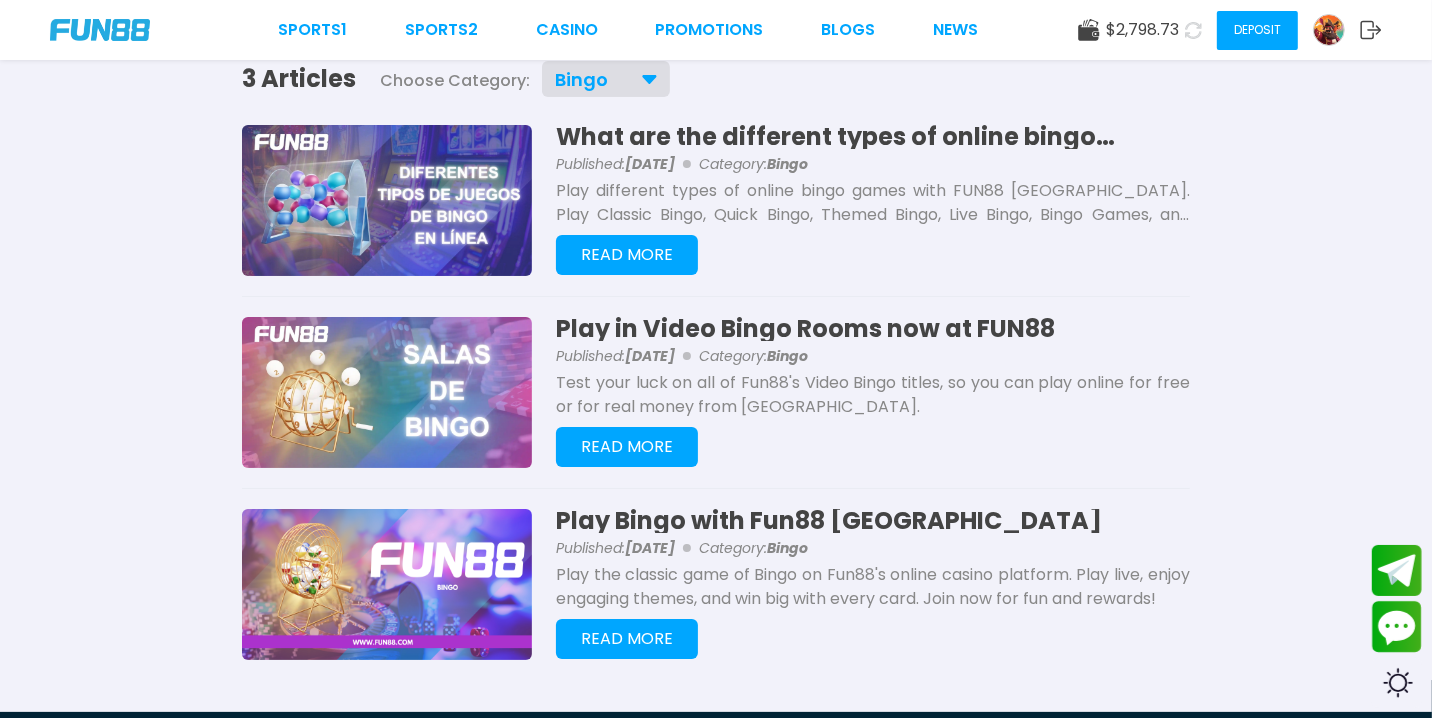 drag, startPoint x: 638, startPoint y: 636, endPoint x: 585, endPoint y: 636, distance: 53 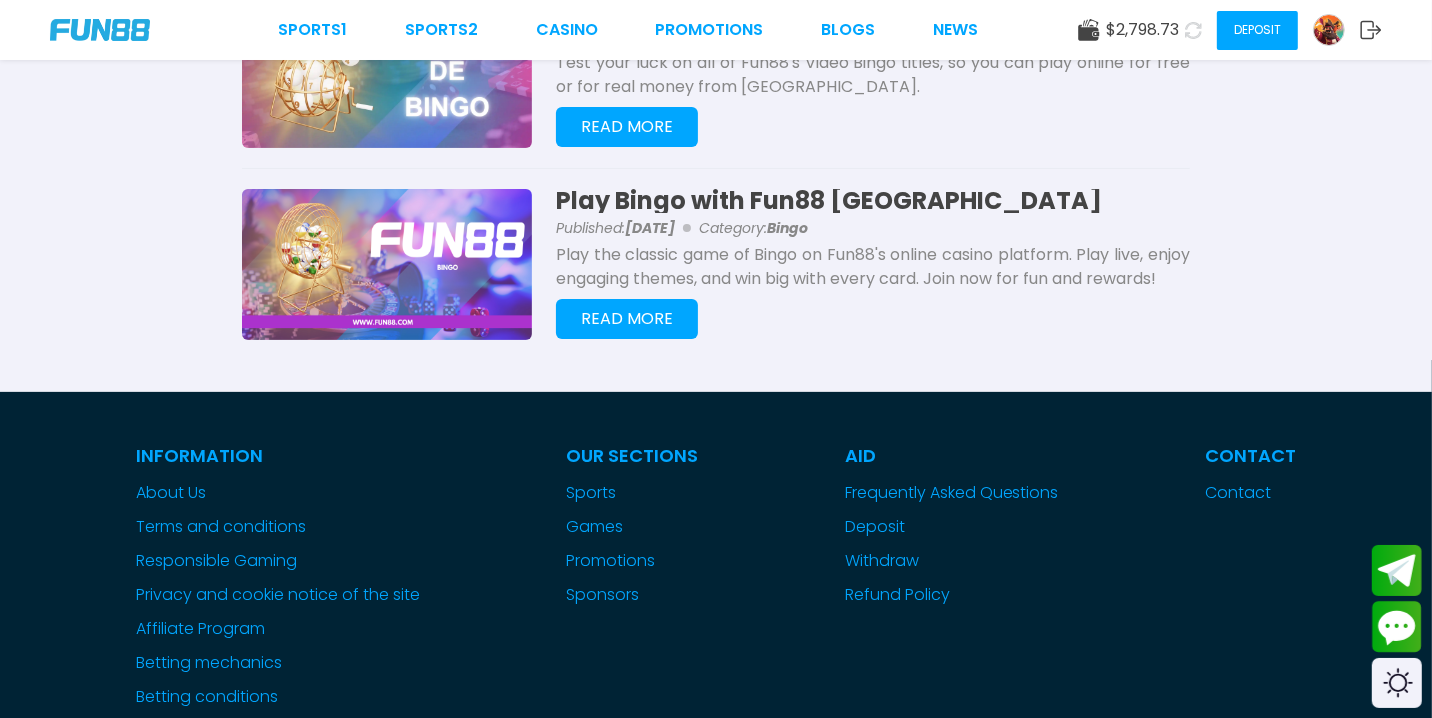scroll, scrollTop: 948, scrollLeft: 0, axis: vertical 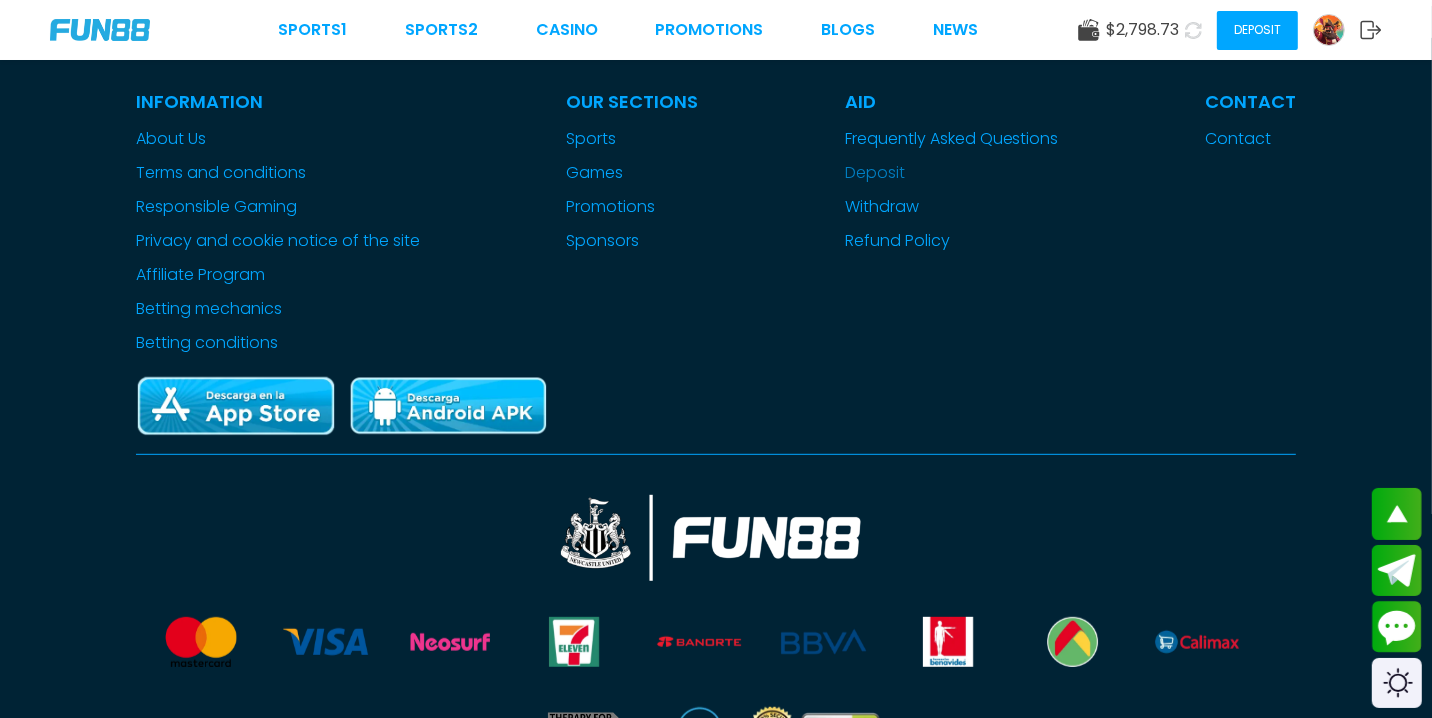 click on "Deposit" at bounding box center [875, 172] 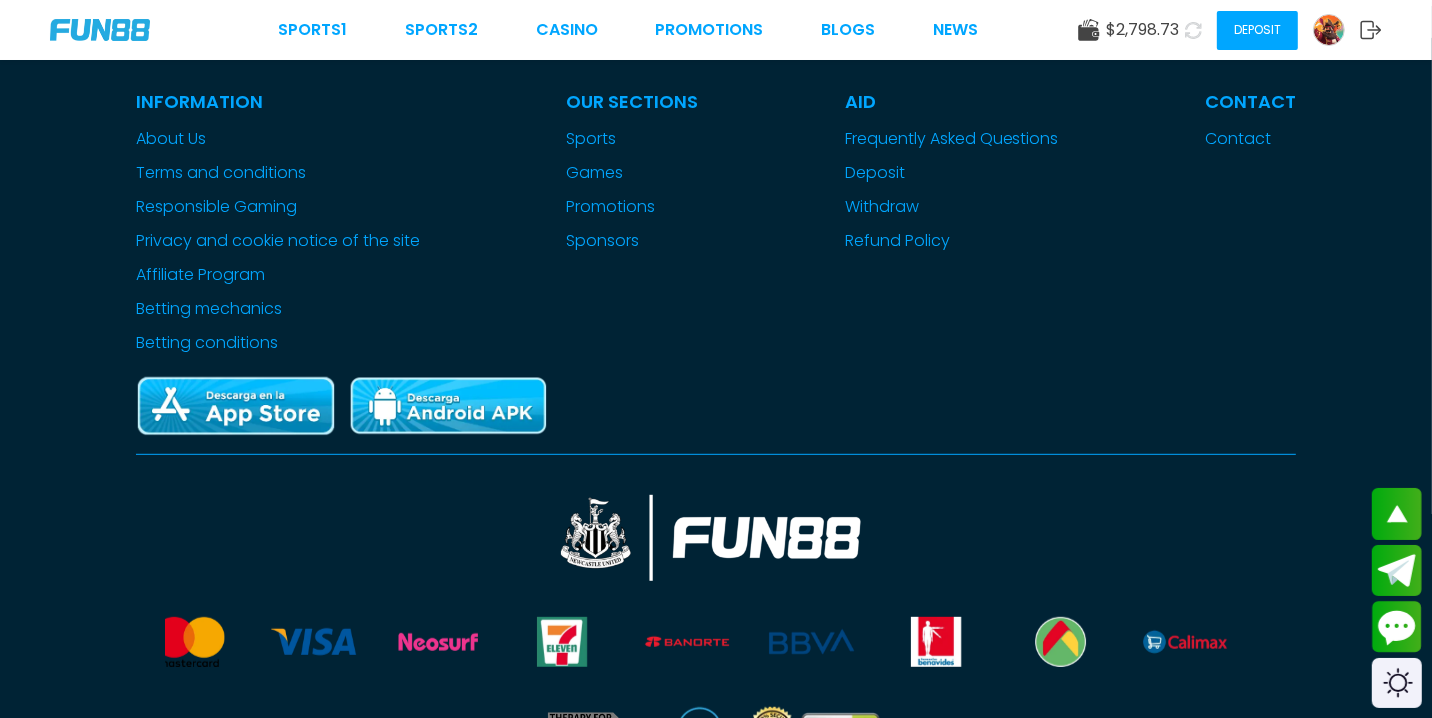 scroll, scrollTop: 0, scrollLeft: 0, axis: both 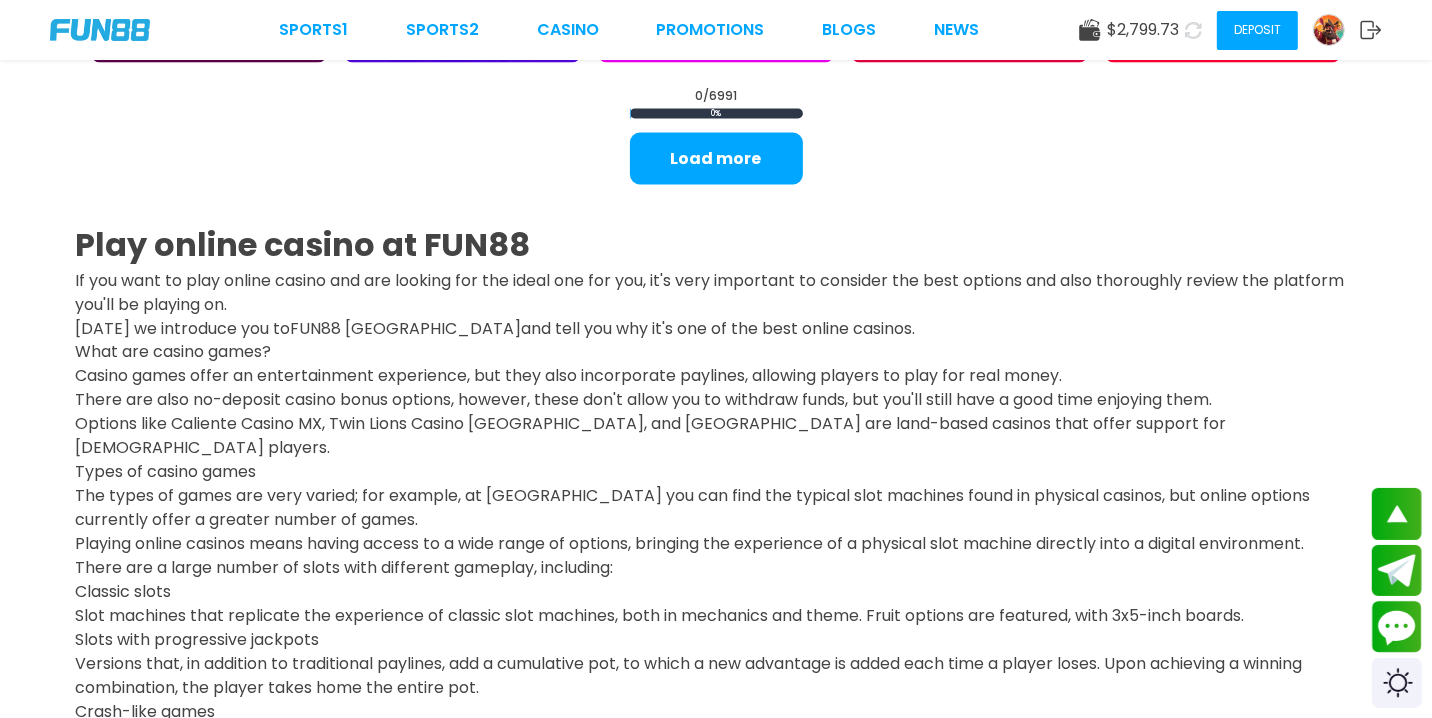 click on "Types of casino games" at bounding box center [165, 472] 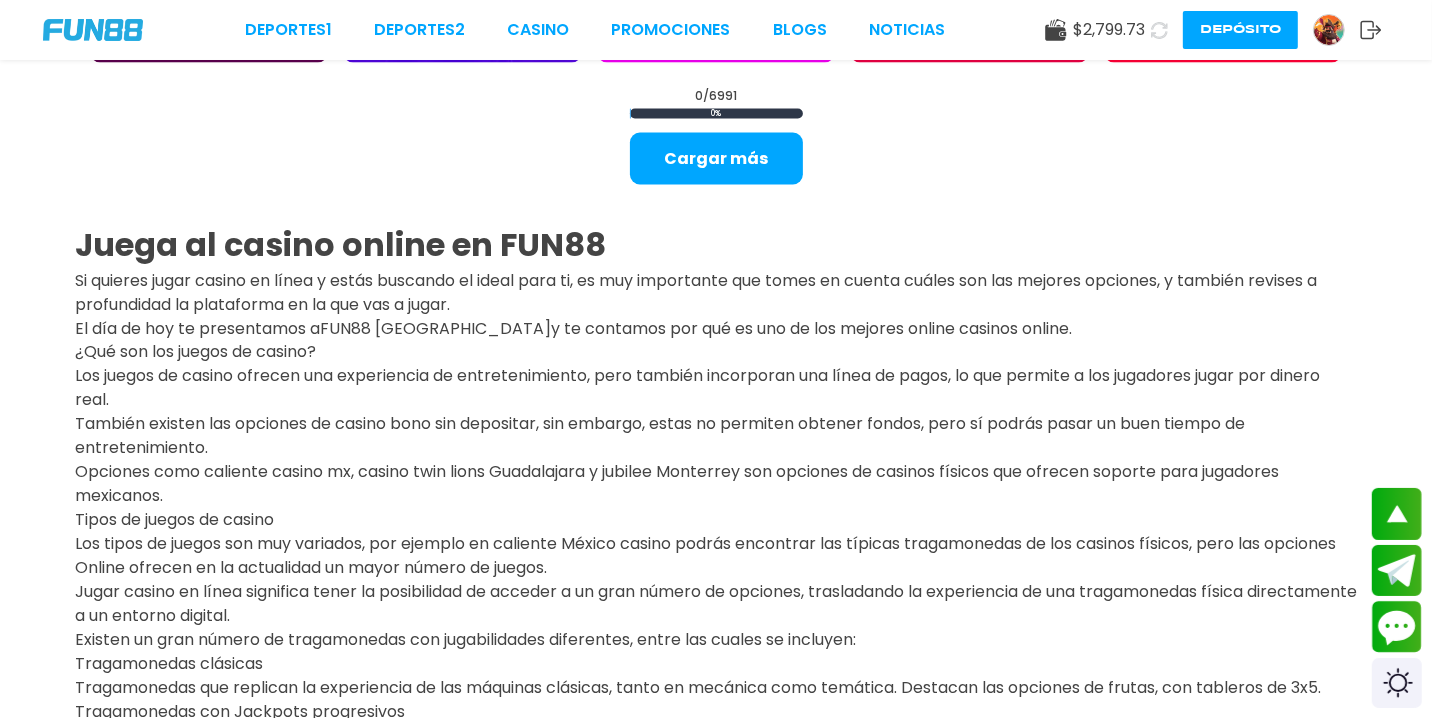 click on "Tipos de juegos de casino" at bounding box center [716, 521] 